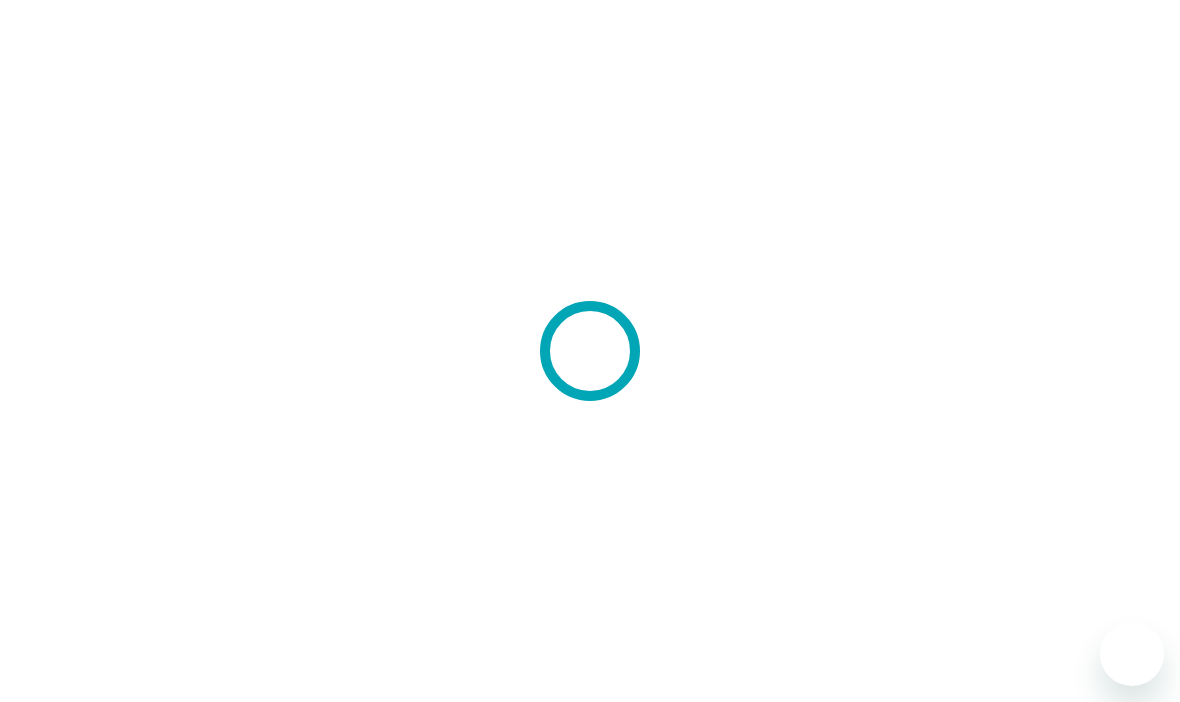 scroll, scrollTop: 0, scrollLeft: 0, axis: both 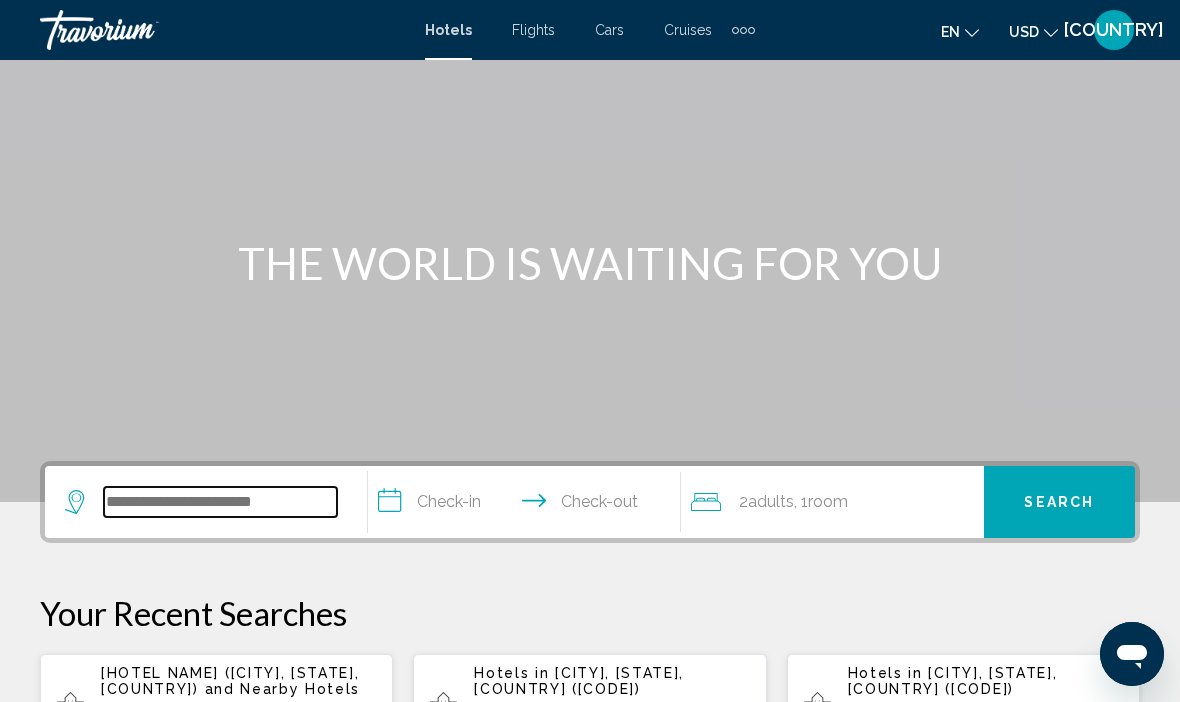click at bounding box center [220, 502] 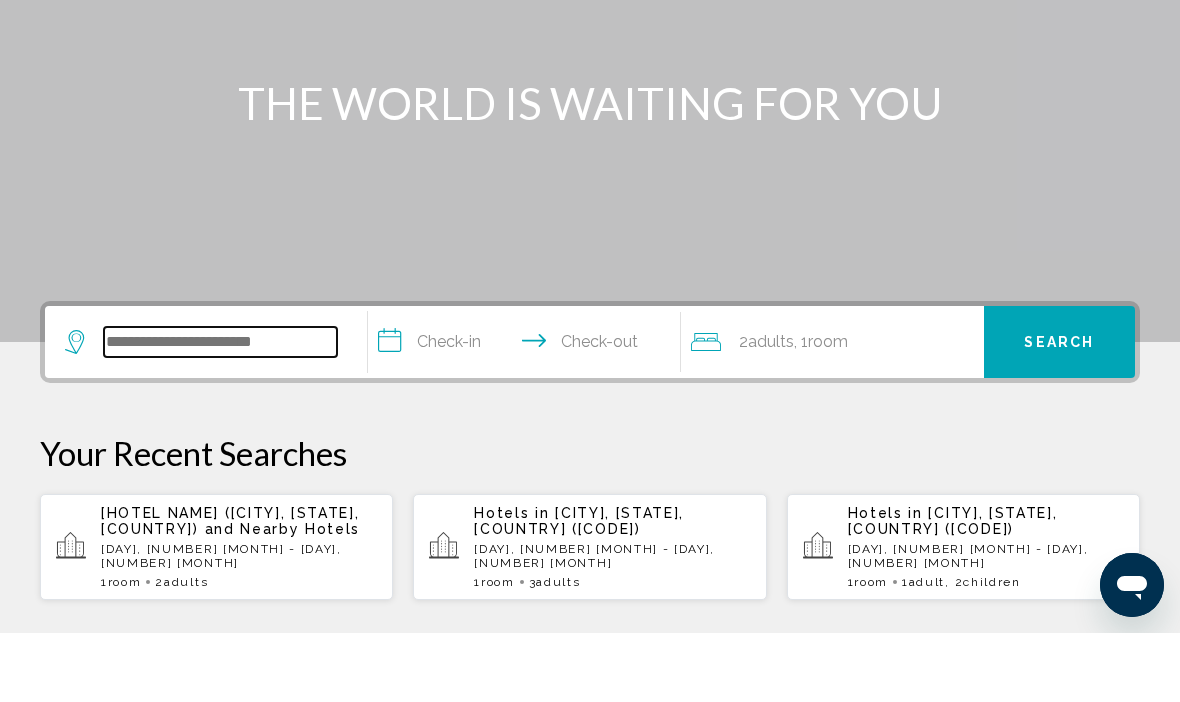 scroll, scrollTop: 425, scrollLeft: 0, axis: vertical 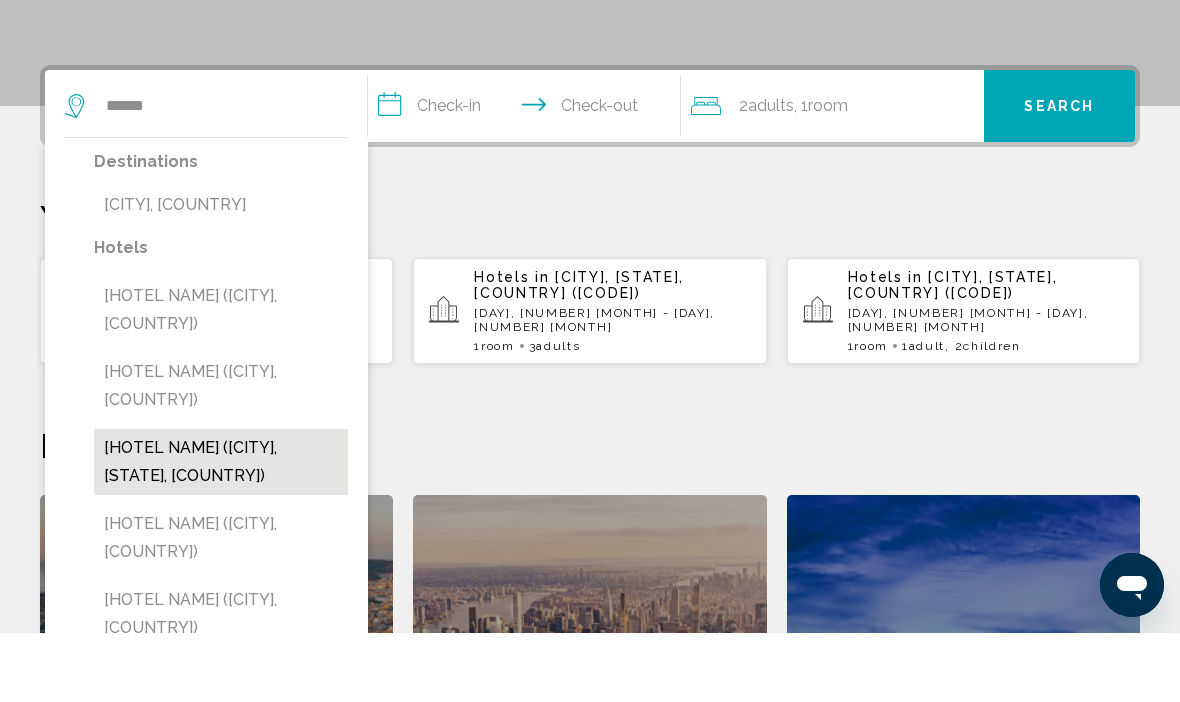 click on "[HOTEL NAME] ([CITY], [STATE], [COUNTRY])" at bounding box center (221, 531) 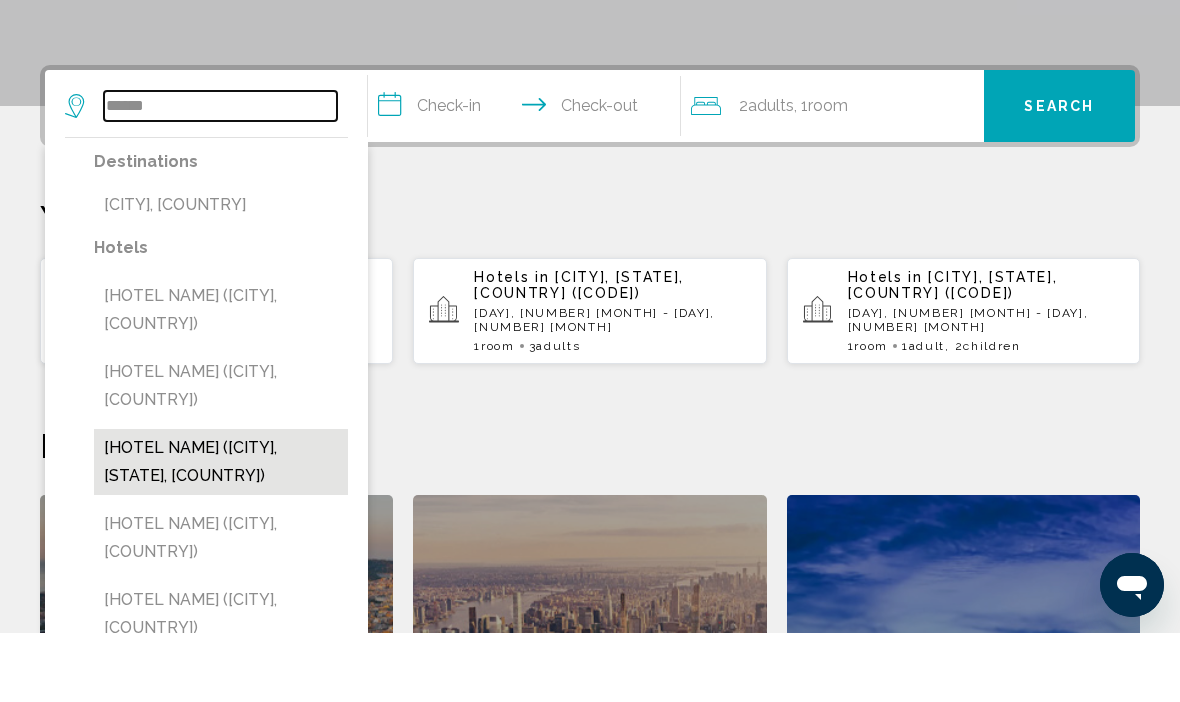 type on "**********" 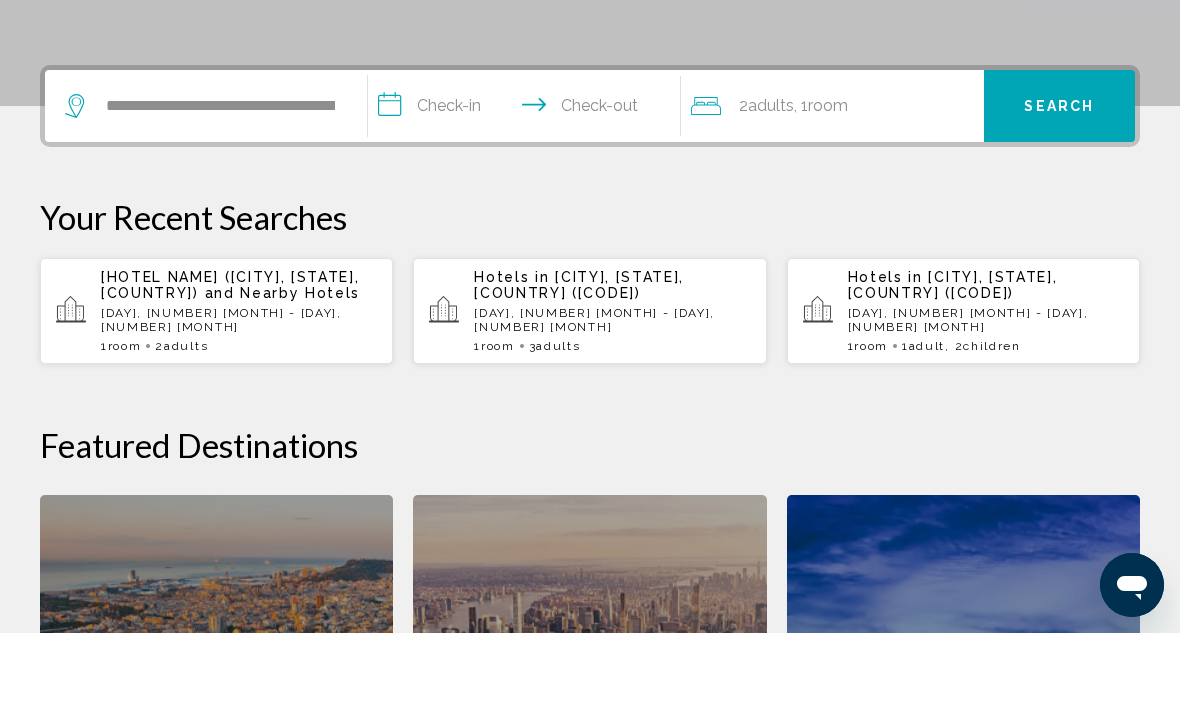 click on "**********" at bounding box center (528, 178) 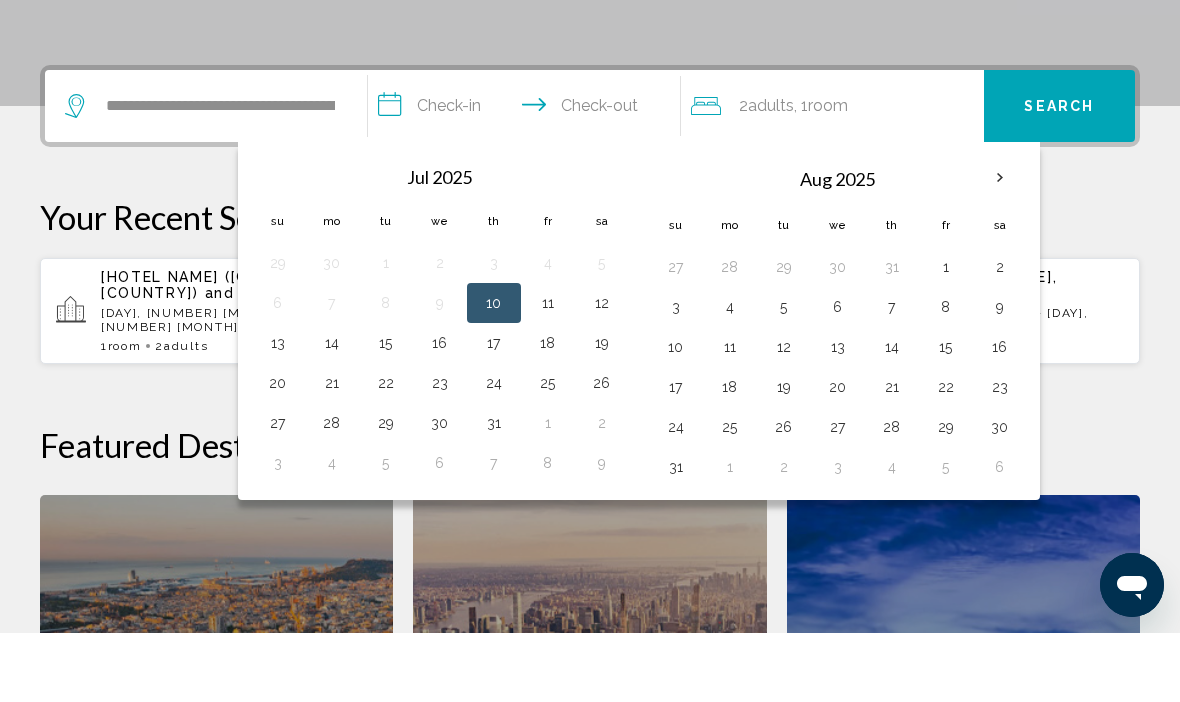 scroll, scrollTop: 494, scrollLeft: 0, axis: vertical 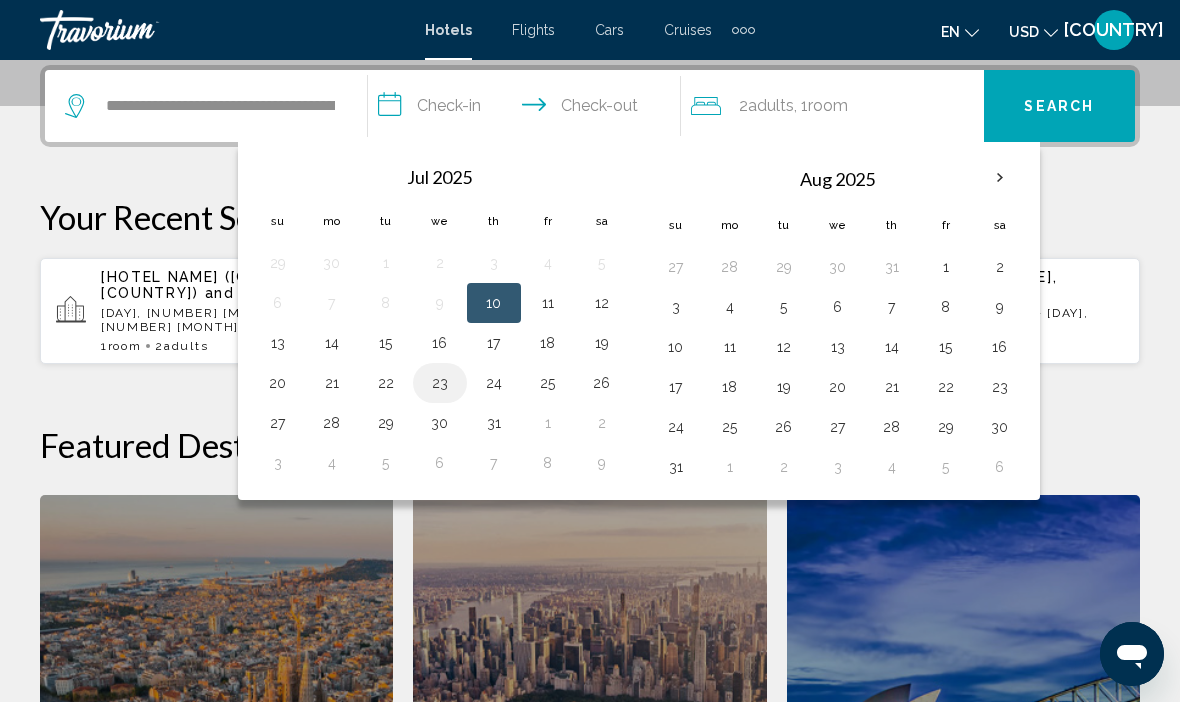 click on "23" at bounding box center (440, 383) 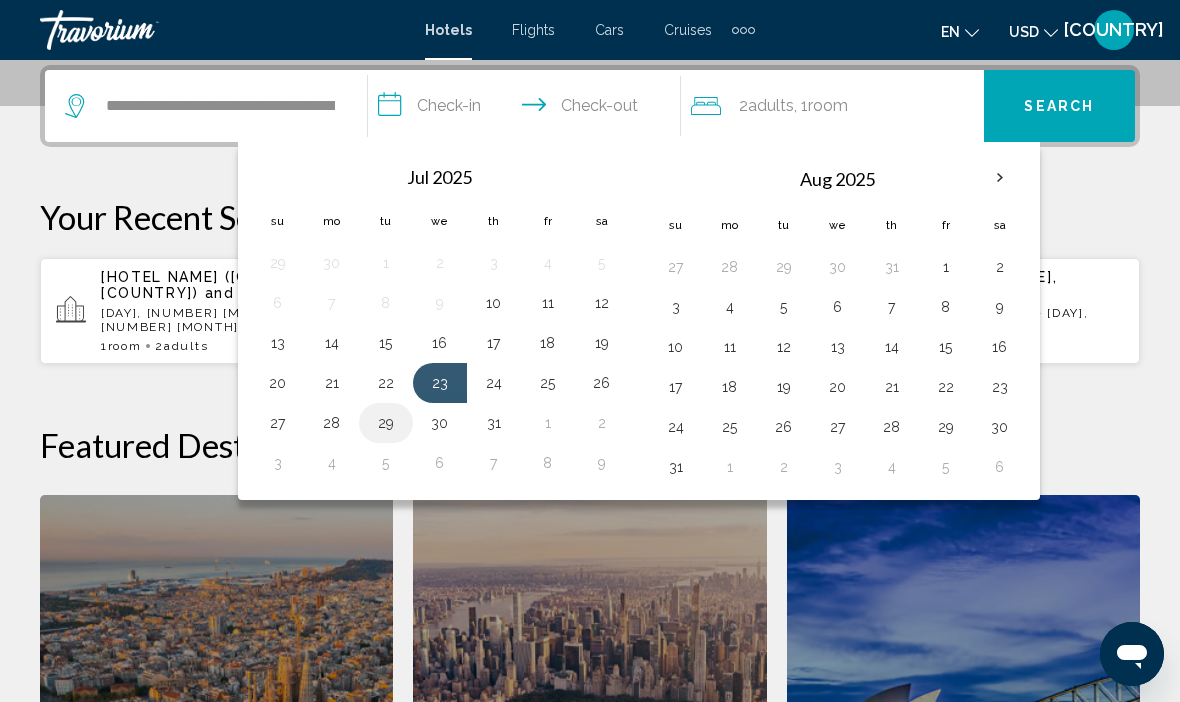 click on "29" at bounding box center (386, 423) 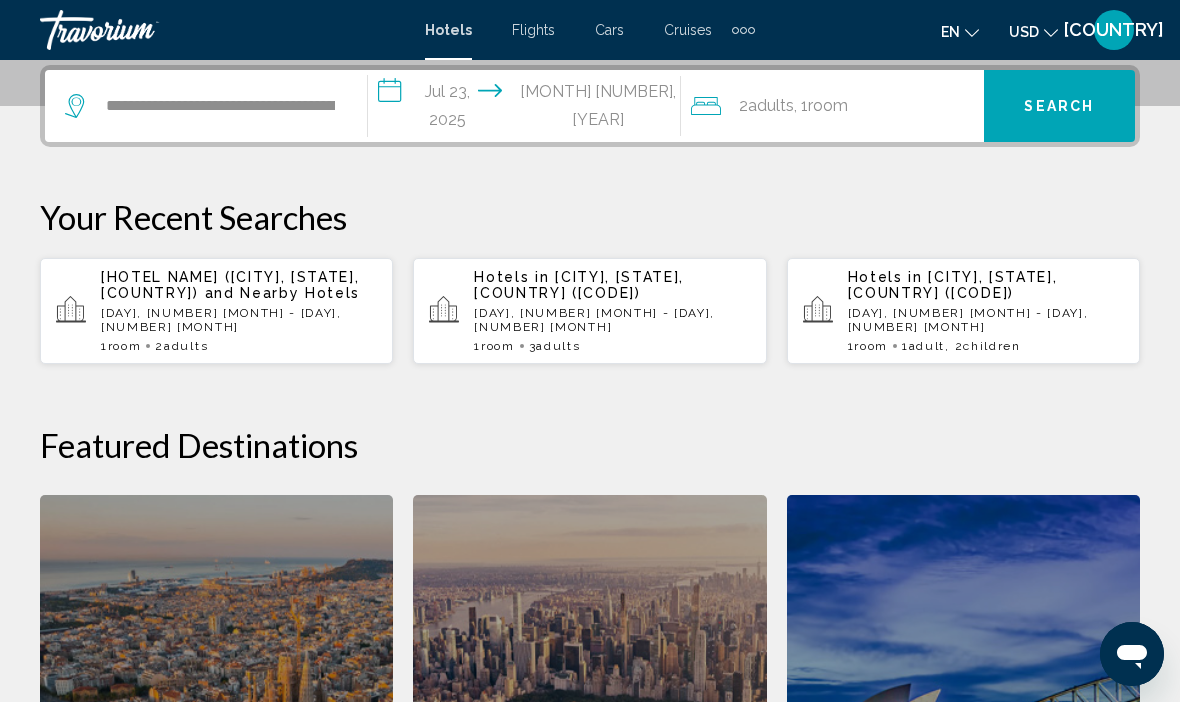 click on "2  Adult Adults , 1  Room rooms" 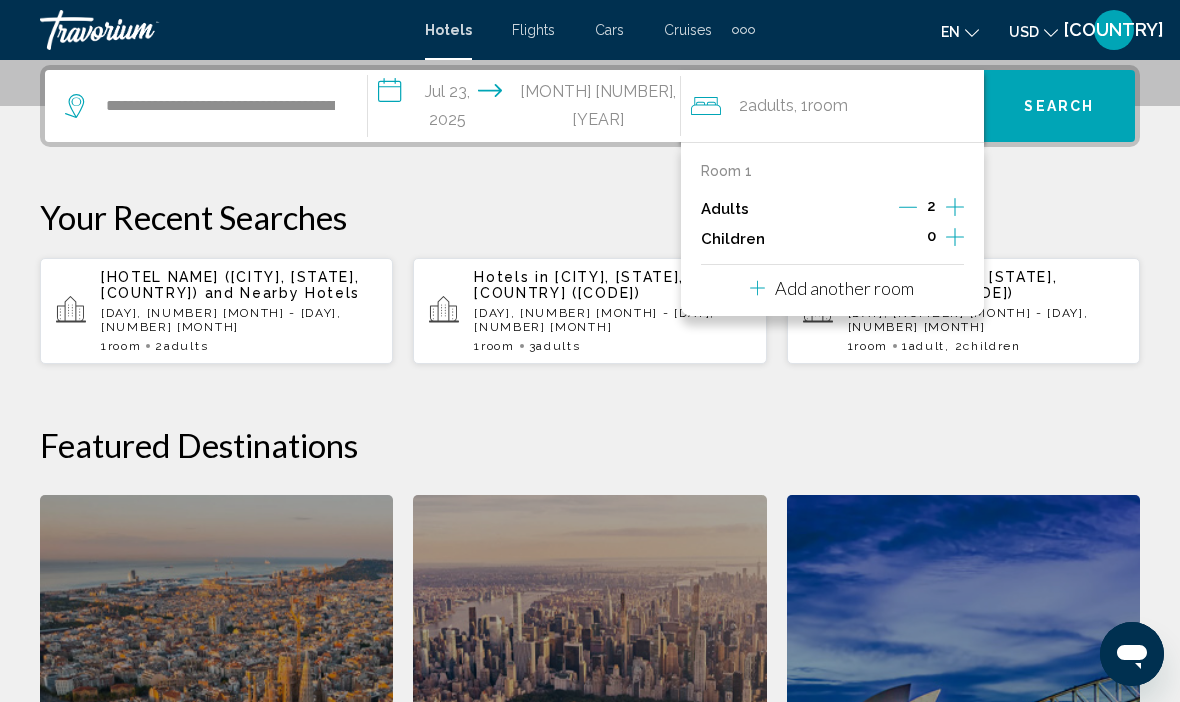 click 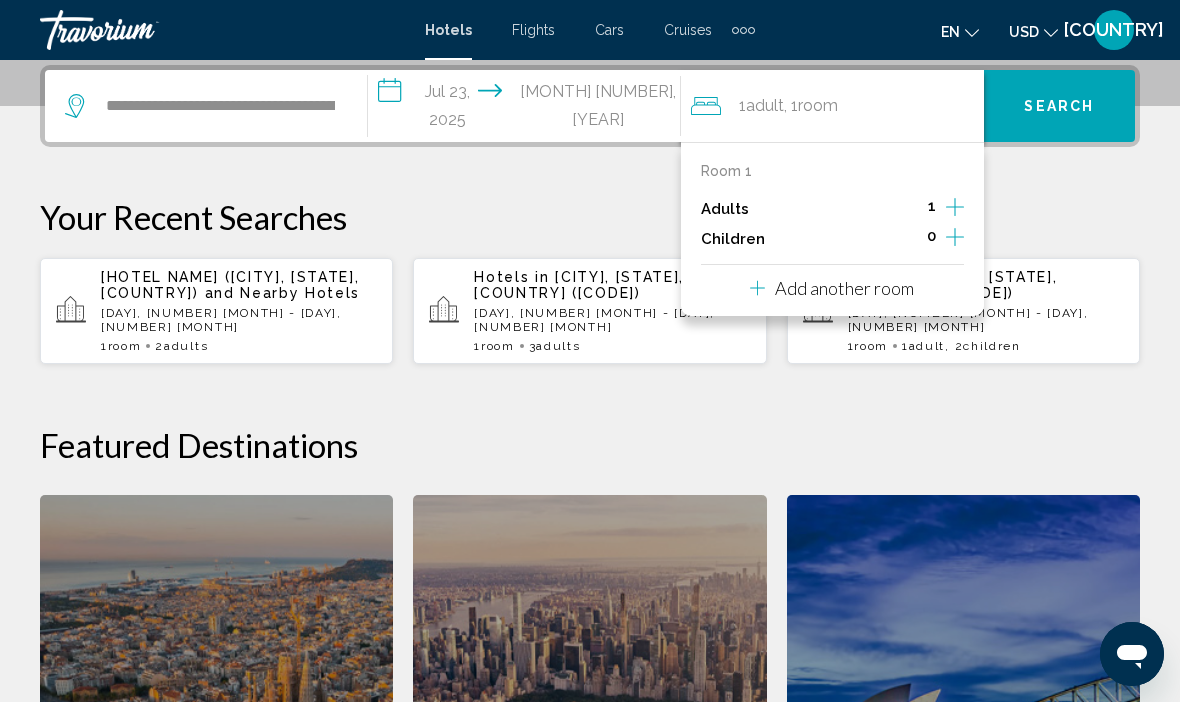click 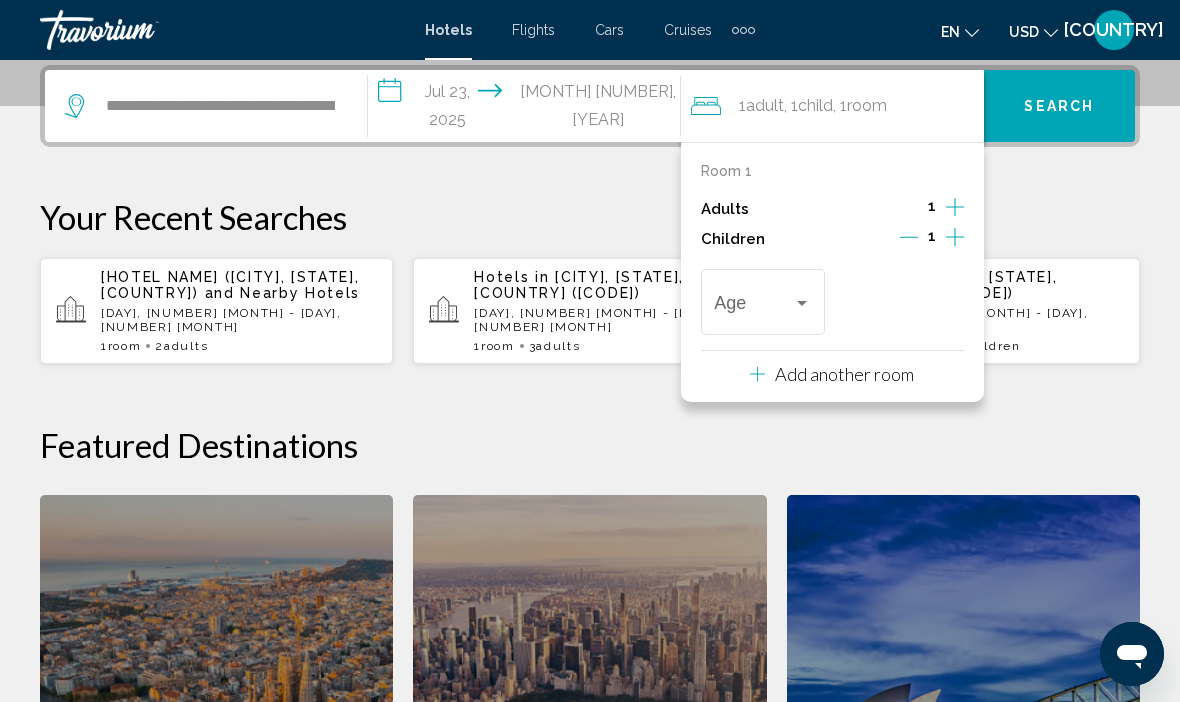 click 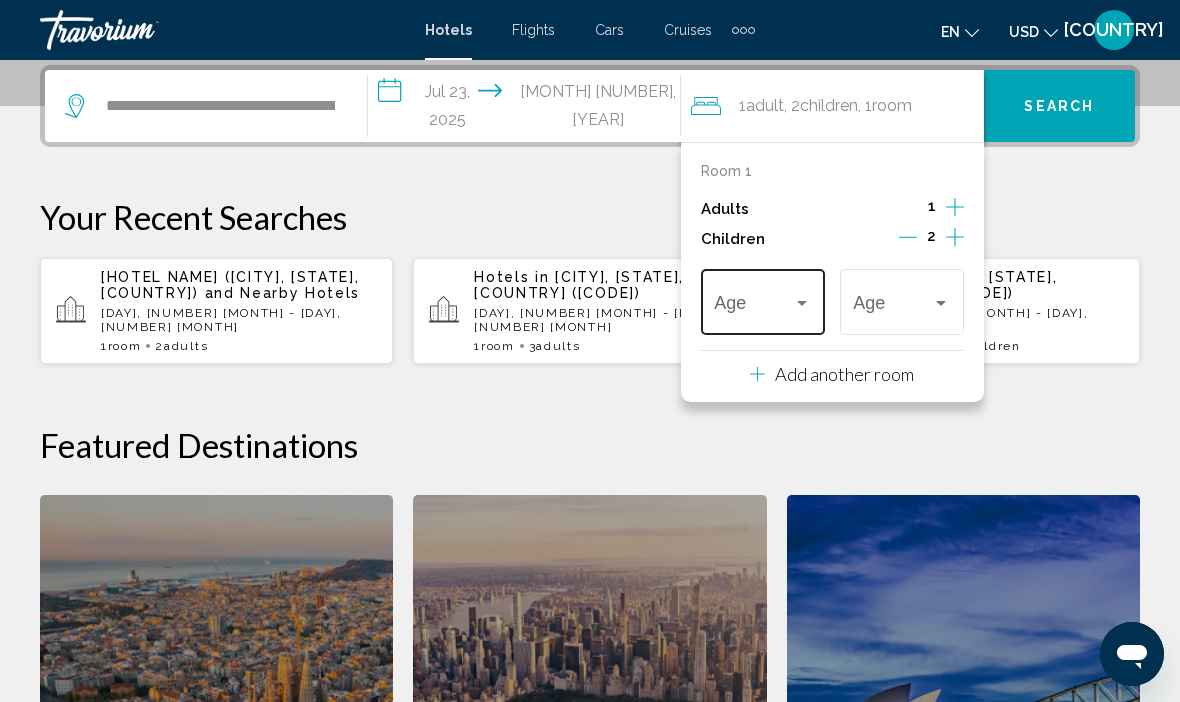 click at bounding box center [802, 303] 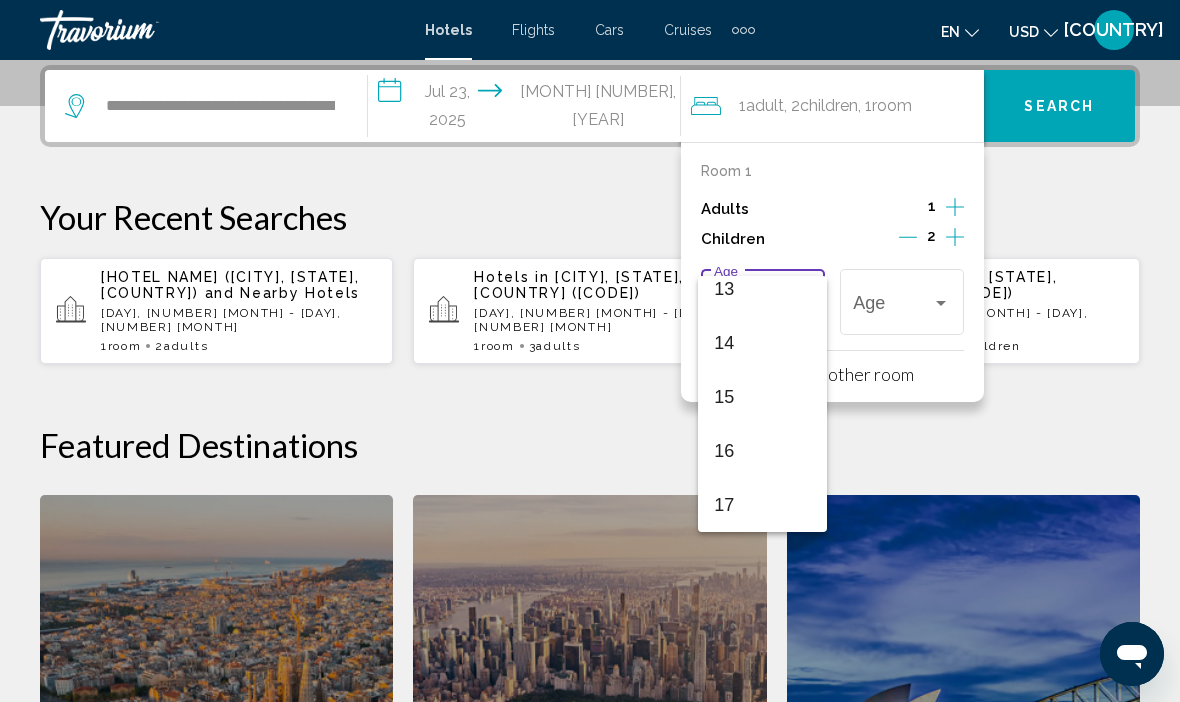 scroll, scrollTop: 716, scrollLeft: 0, axis: vertical 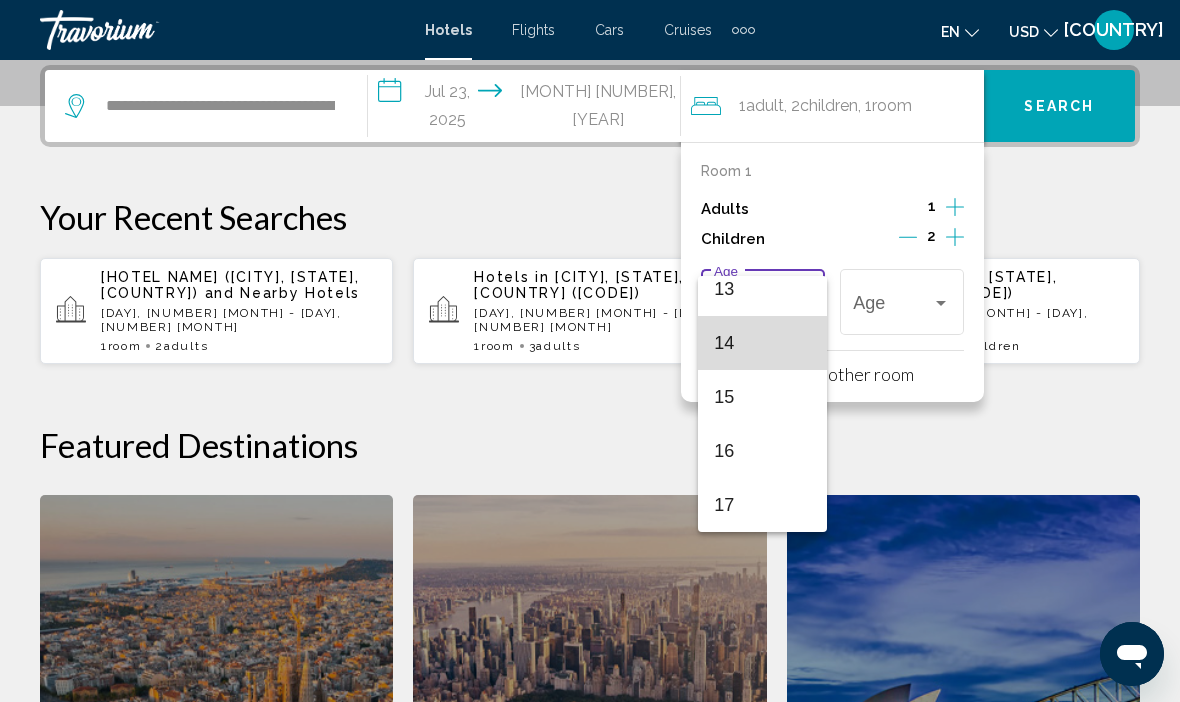 click on "14" at bounding box center (762, 343) 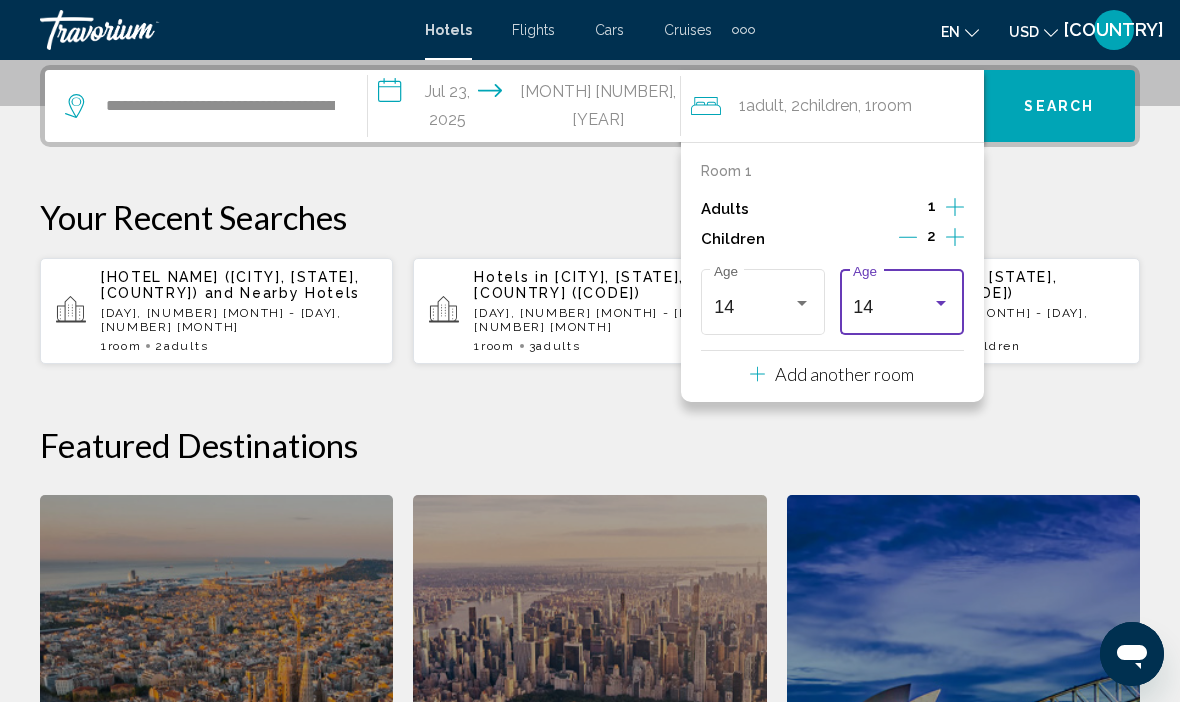click at bounding box center [941, 303] 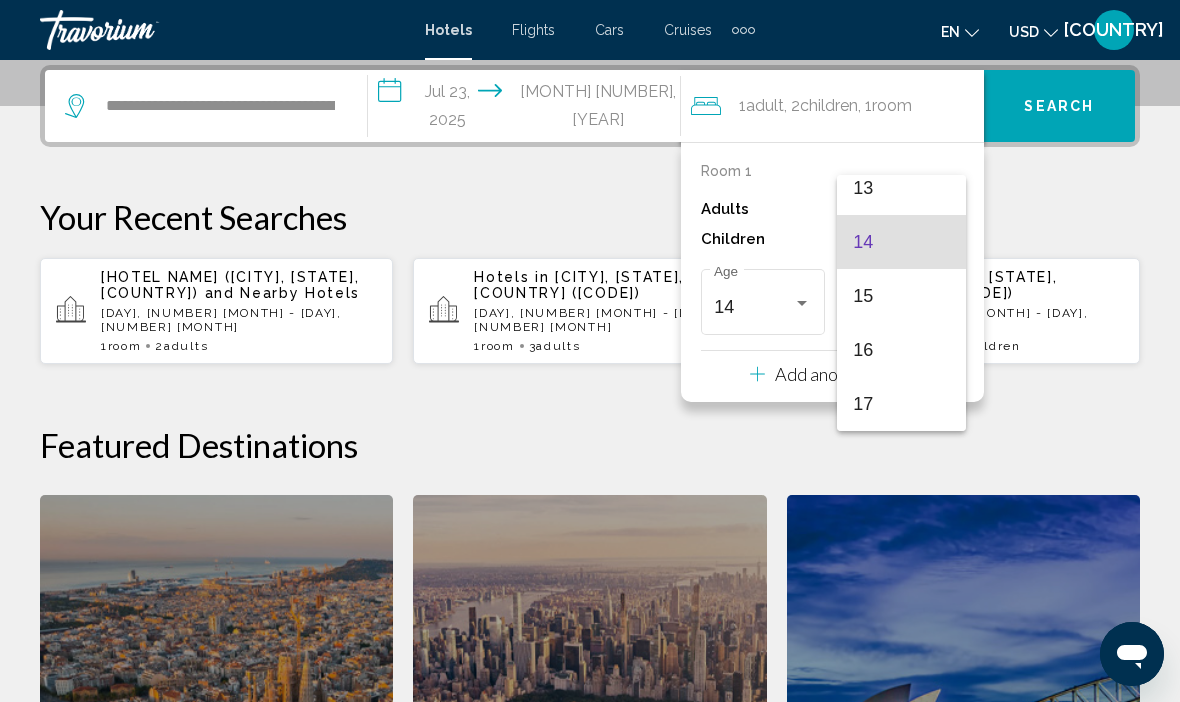 scroll, scrollTop: 716, scrollLeft: 0, axis: vertical 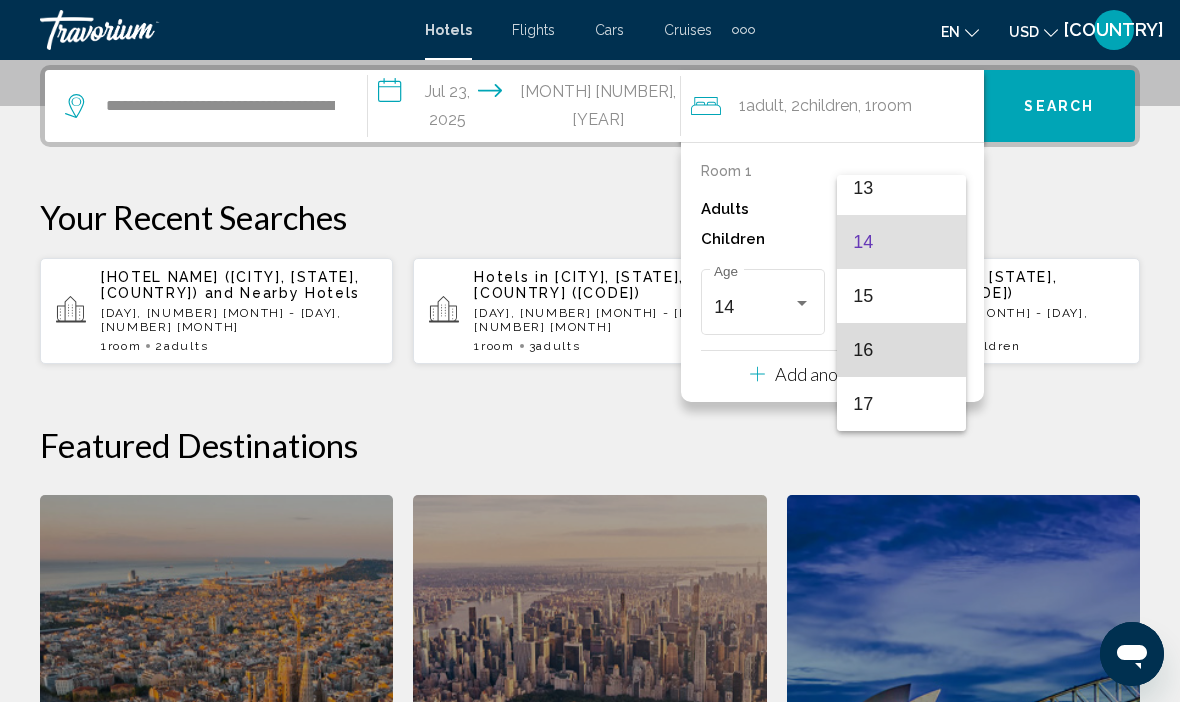 click on "16" at bounding box center (901, 350) 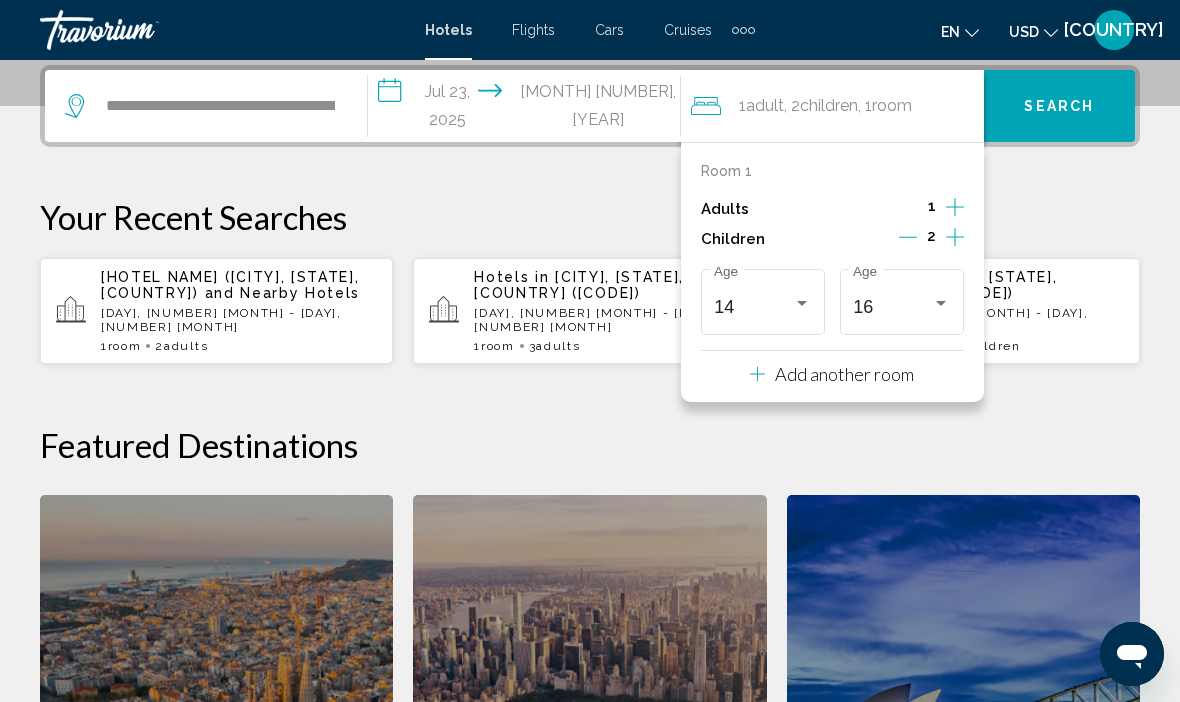 click on "Your Recent Searches" at bounding box center (590, 217) 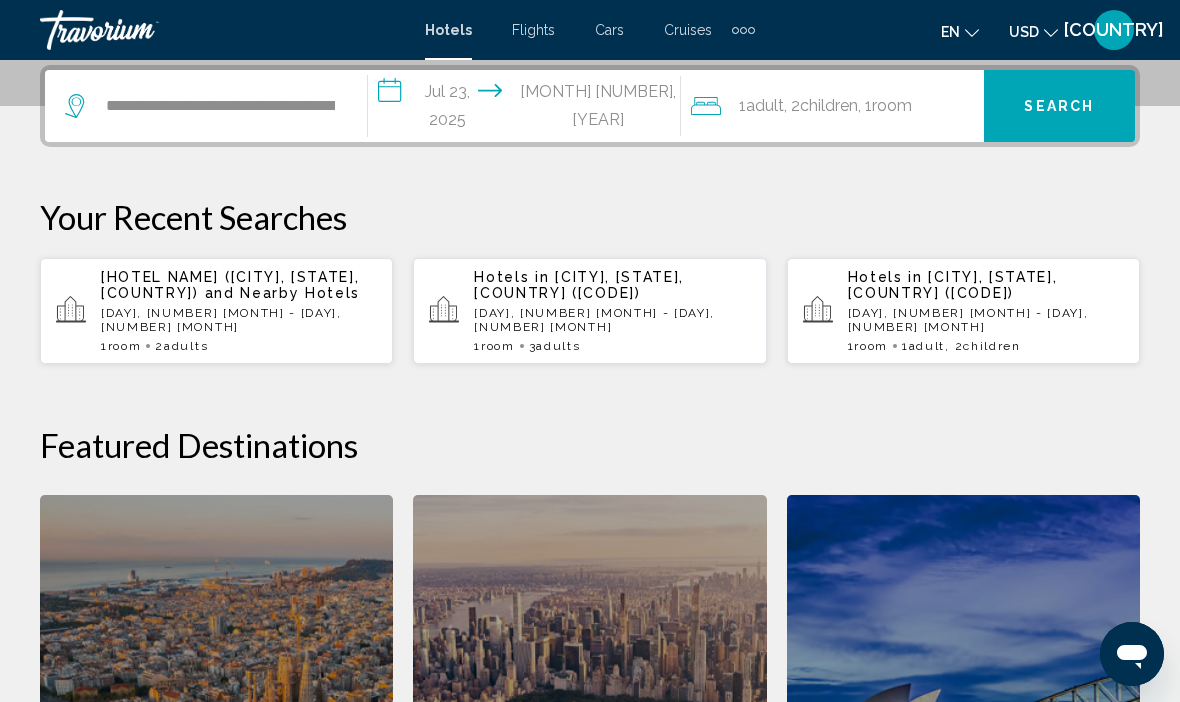 click on "Search" at bounding box center [1059, 107] 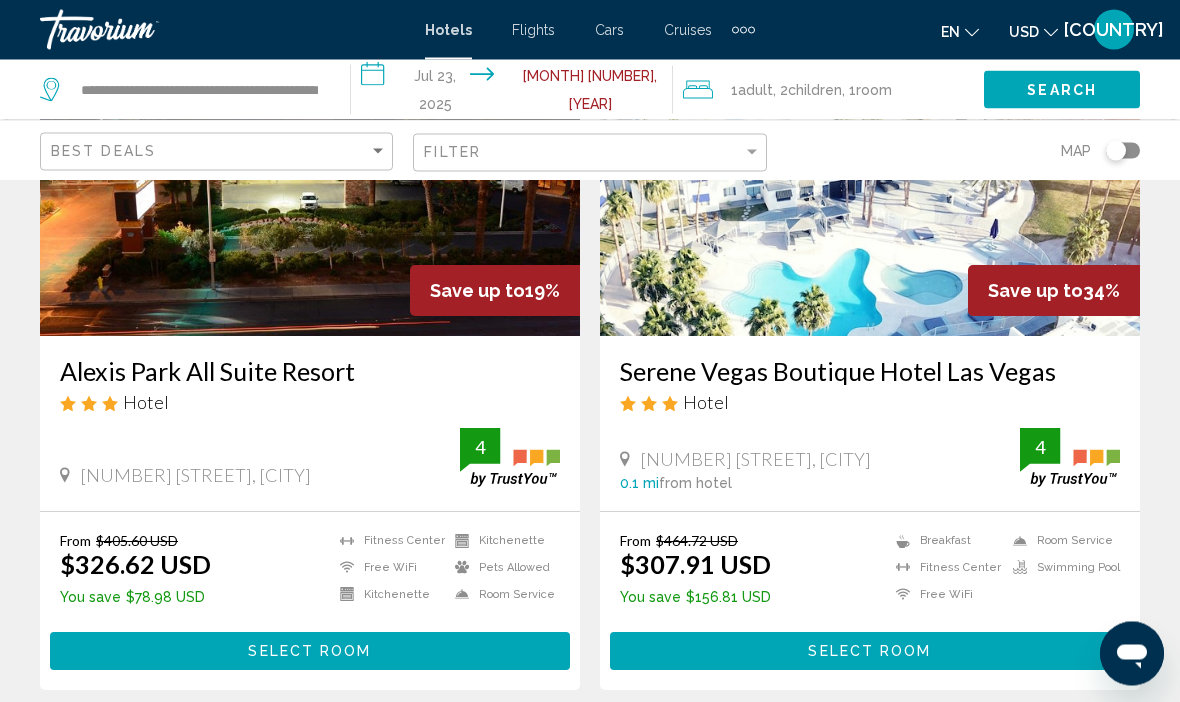 scroll, scrollTop: 234, scrollLeft: 0, axis: vertical 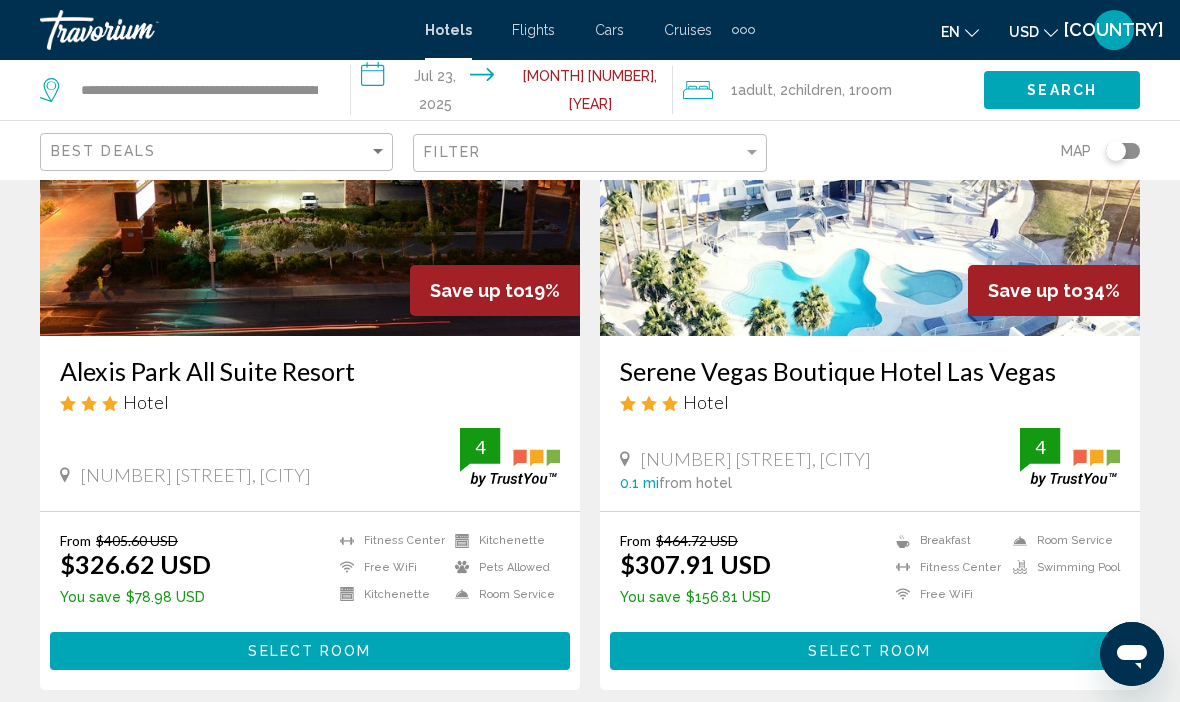 click on "Select Room" at bounding box center [310, 650] 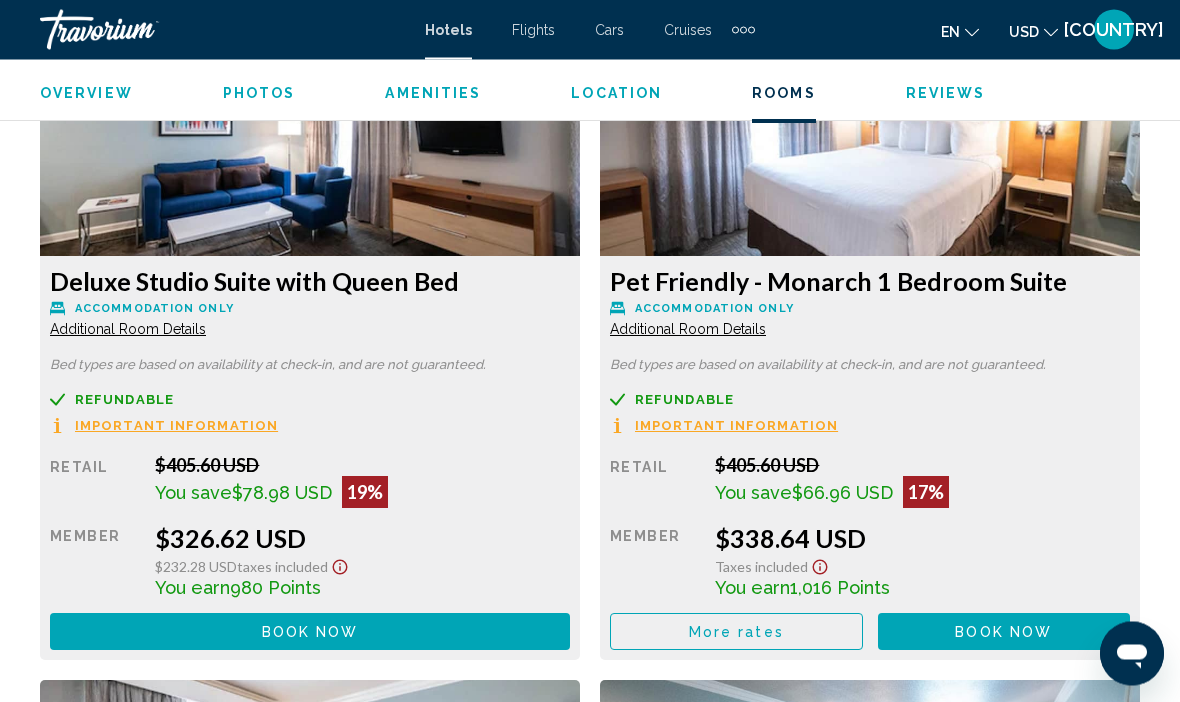 scroll, scrollTop: 3185, scrollLeft: 0, axis: vertical 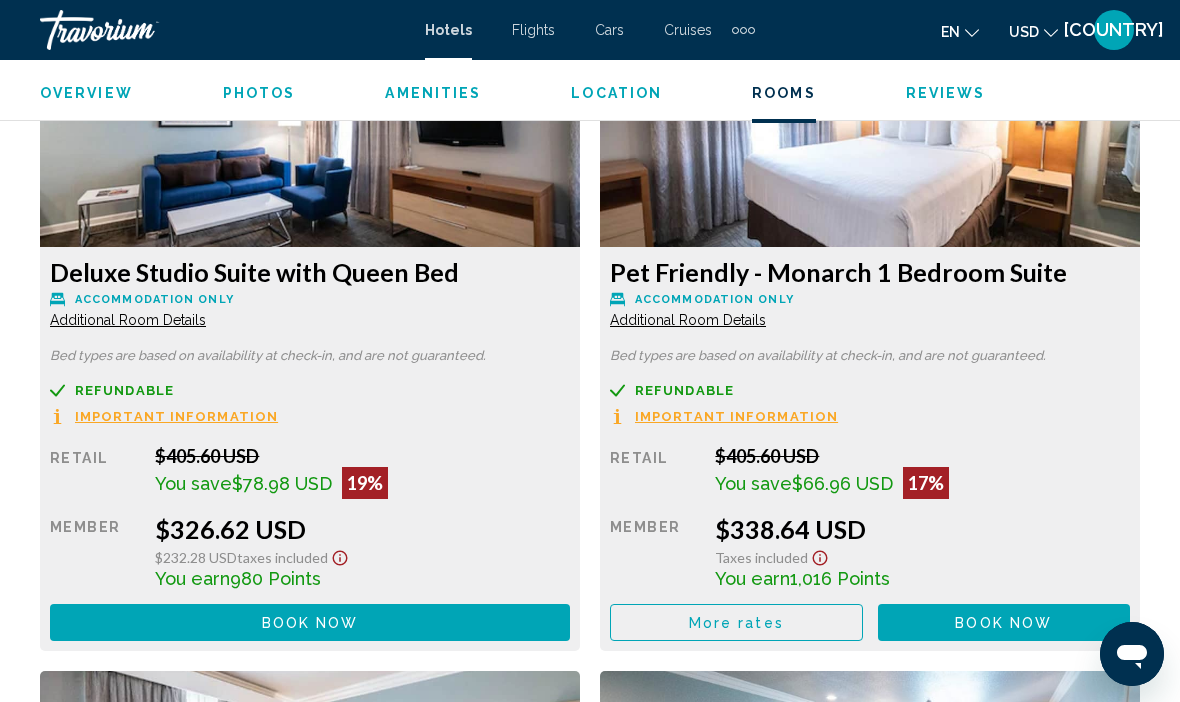 click on "Important Information" at bounding box center (176, 416) 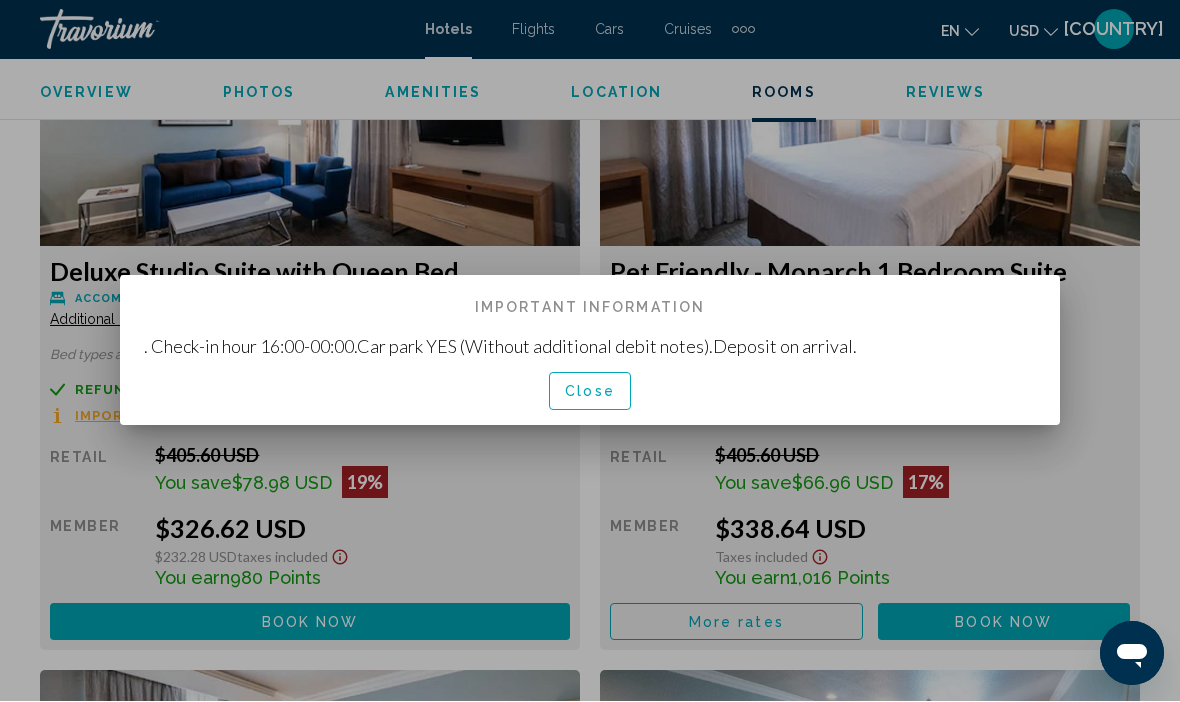 click on "Close" at bounding box center [590, 393] 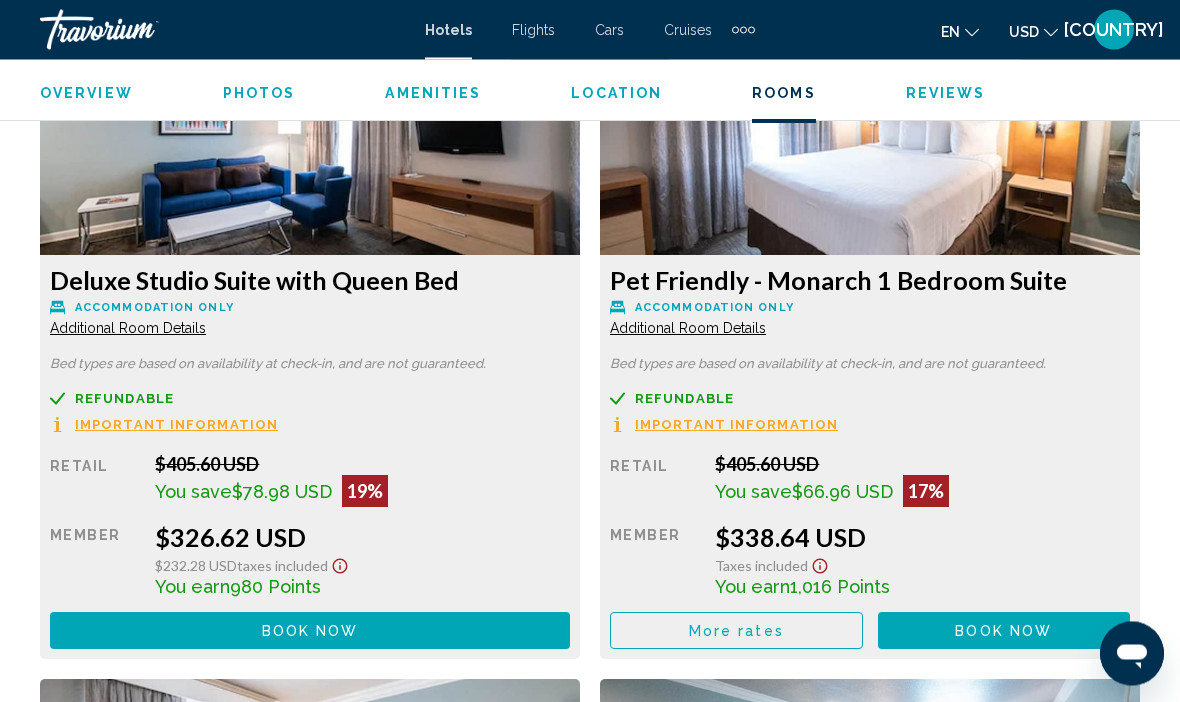 scroll, scrollTop: 3177, scrollLeft: 0, axis: vertical 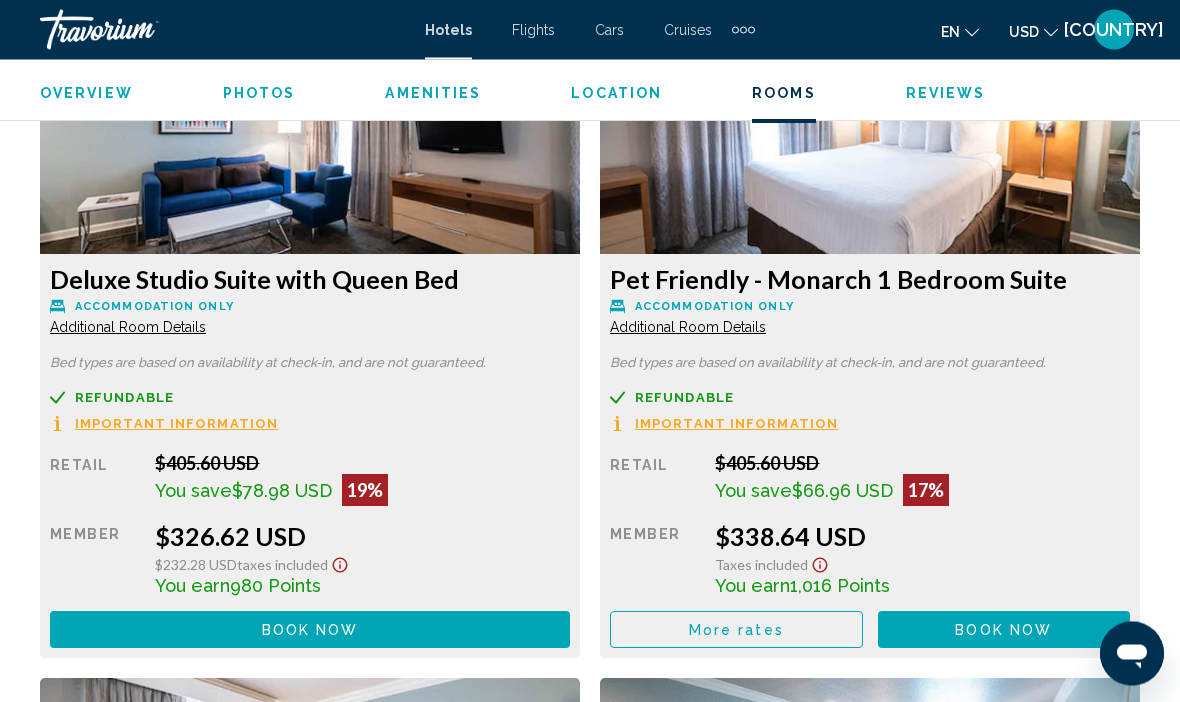 click on "Additional Room Details" at bounding box center (128, 328) 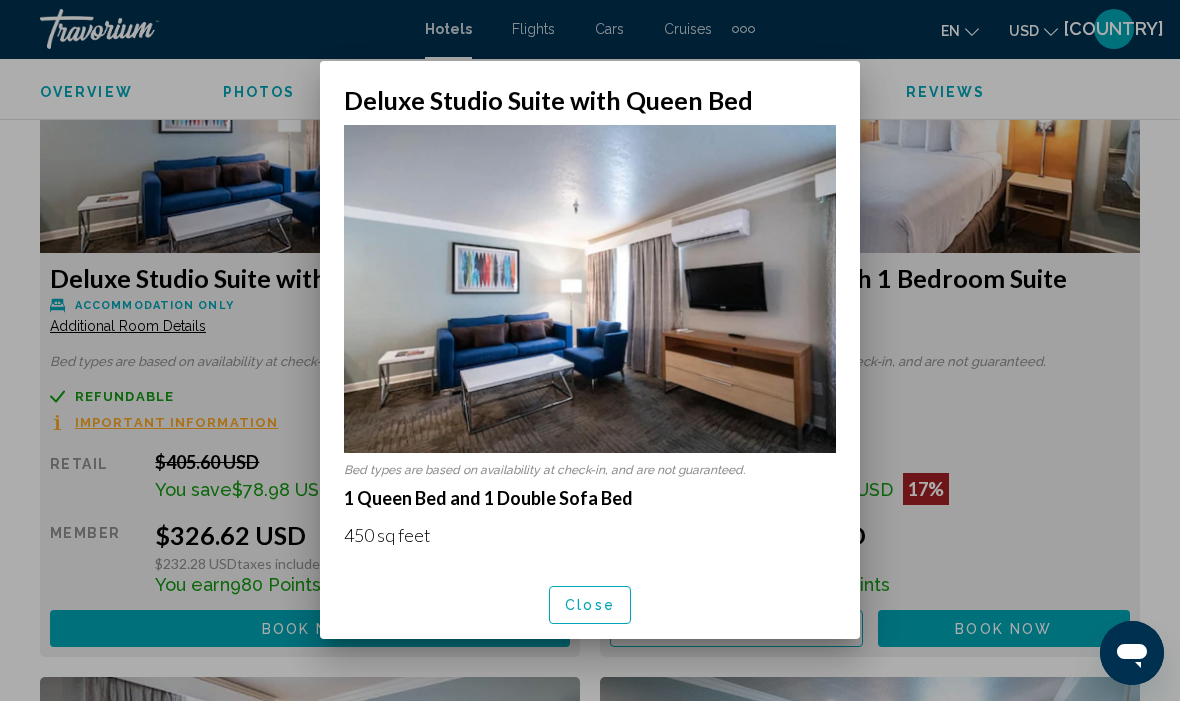scroll, scrollTop: 0, scrollLeft: 0, axis: both 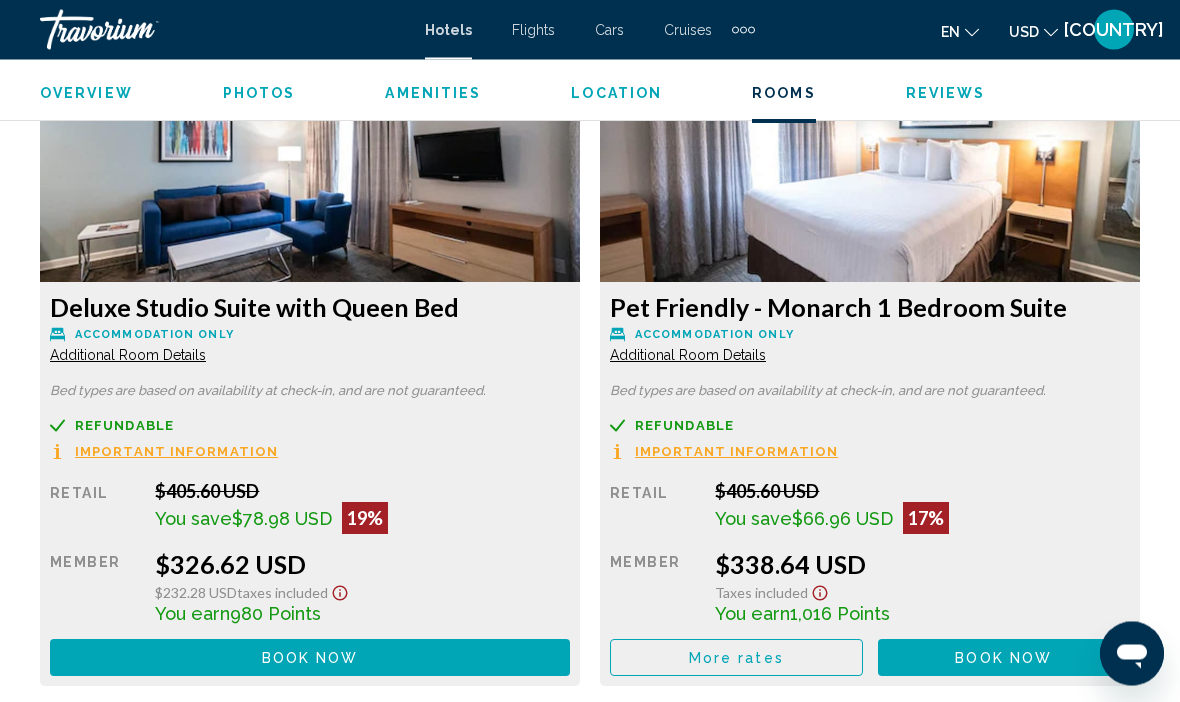click on "Additional Room Details" at bounding box center (128, 356) 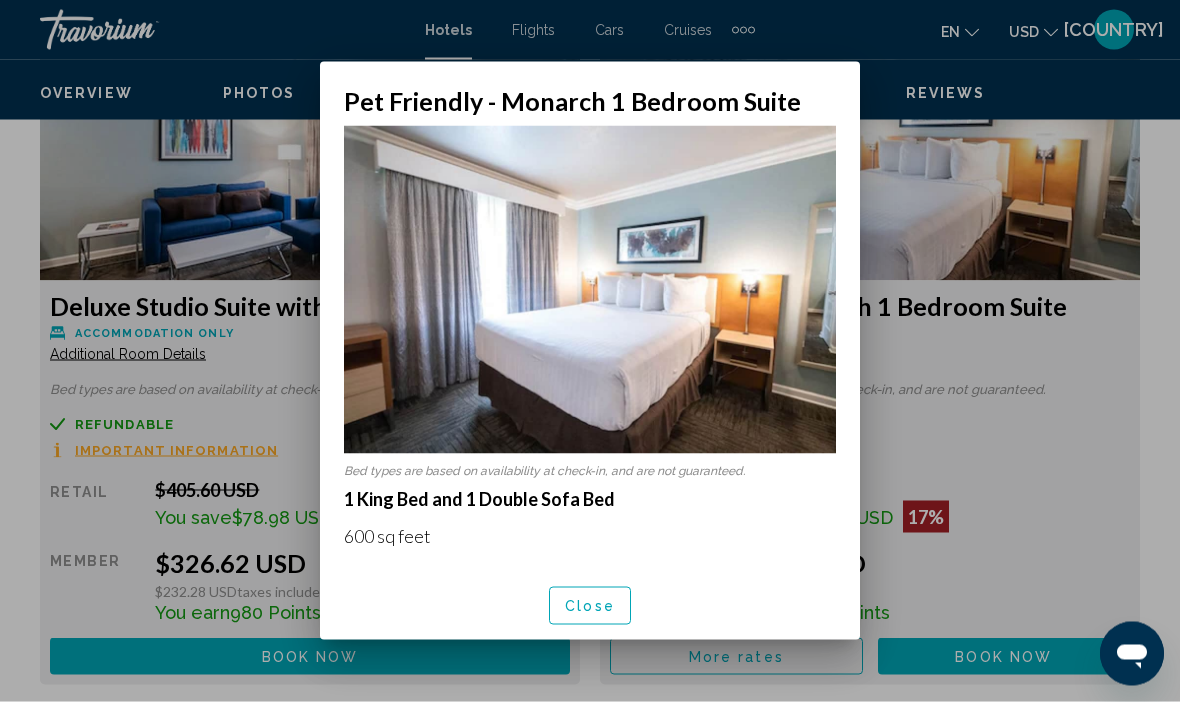 scroll, scrollTop: 0, scrollLeft: 0, axis: both 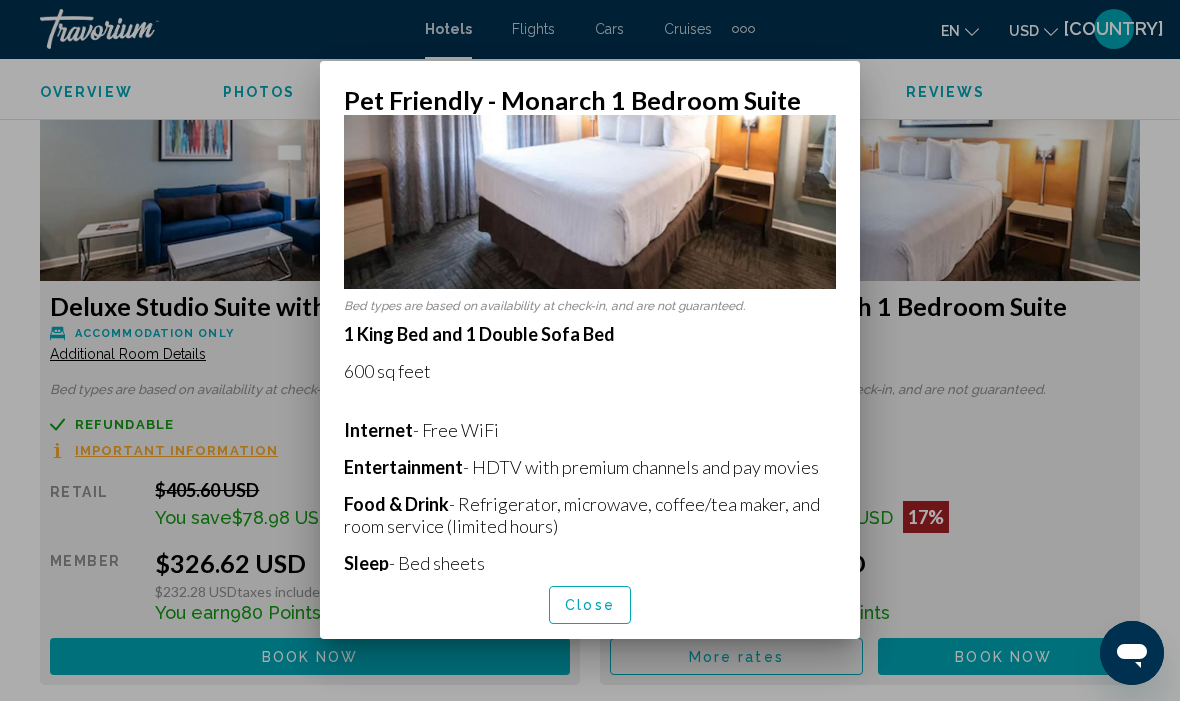 click at bounding box center [590, 351] 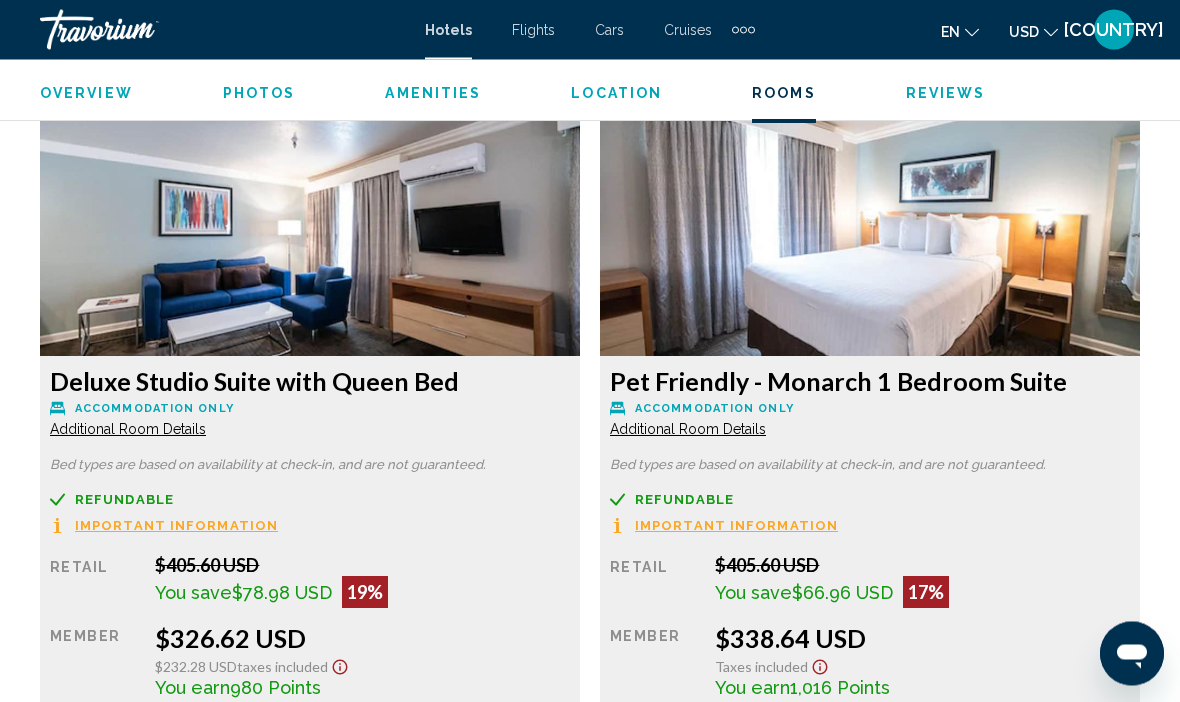 scroll, scrollTop: 3076, scrollLeft: 0, axis: vertical 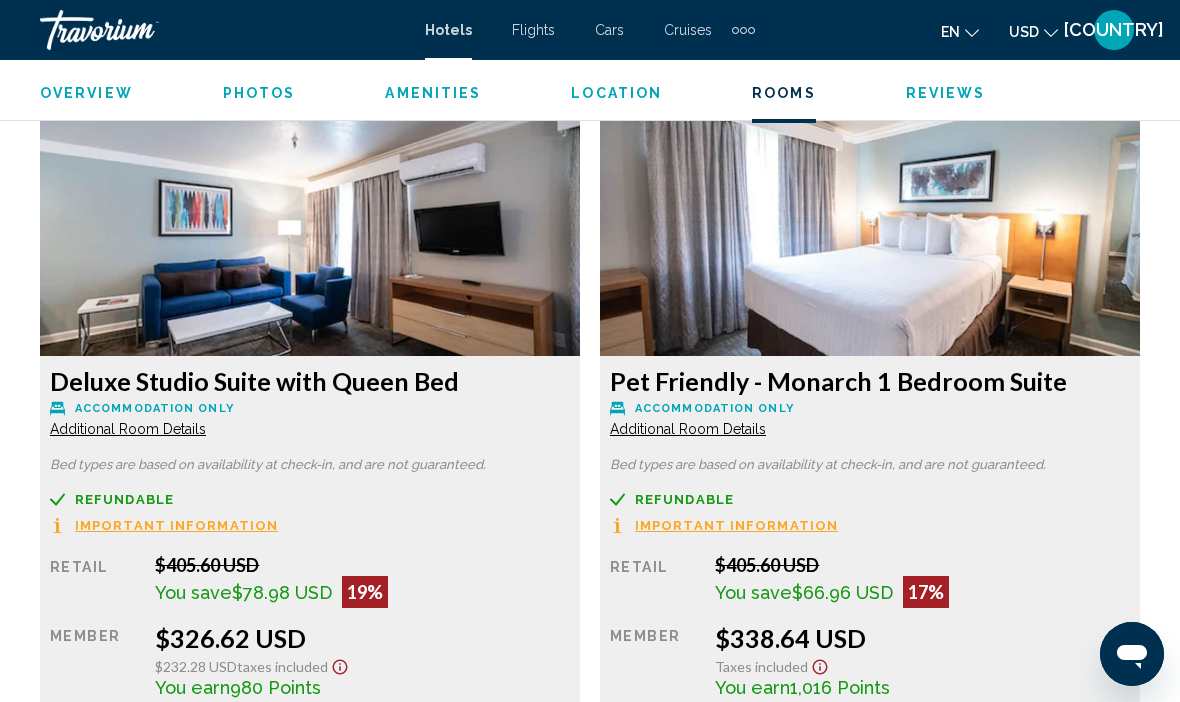 click on "Accommodation Only" at bounding box center (154, 408) 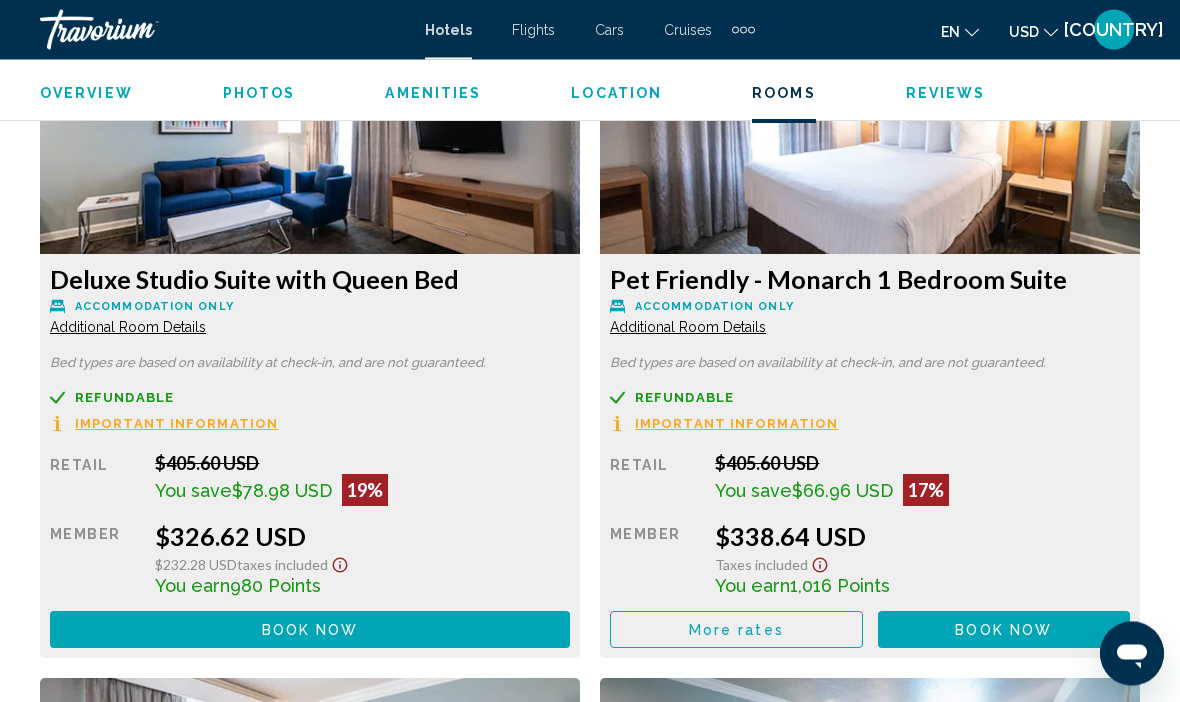 scroll, scrollTop: 3179, scrollLeft: 0, axis: vertical 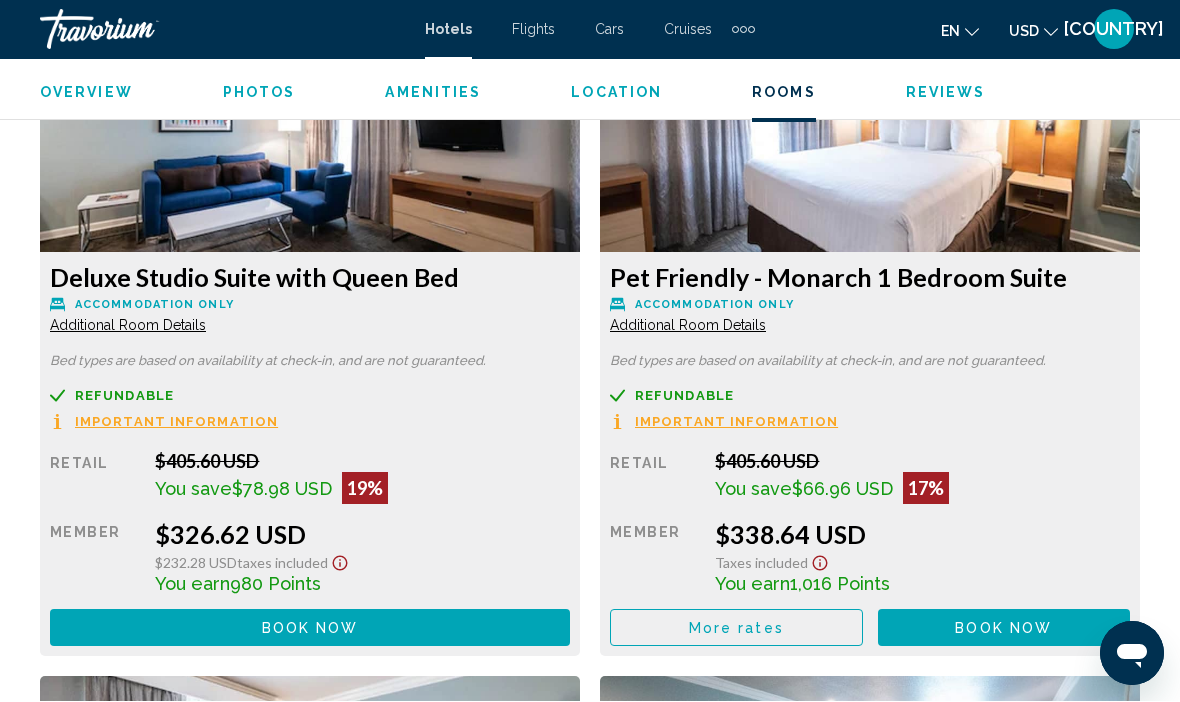 click on "Additional Room Details" at bounding box center (128, 326) 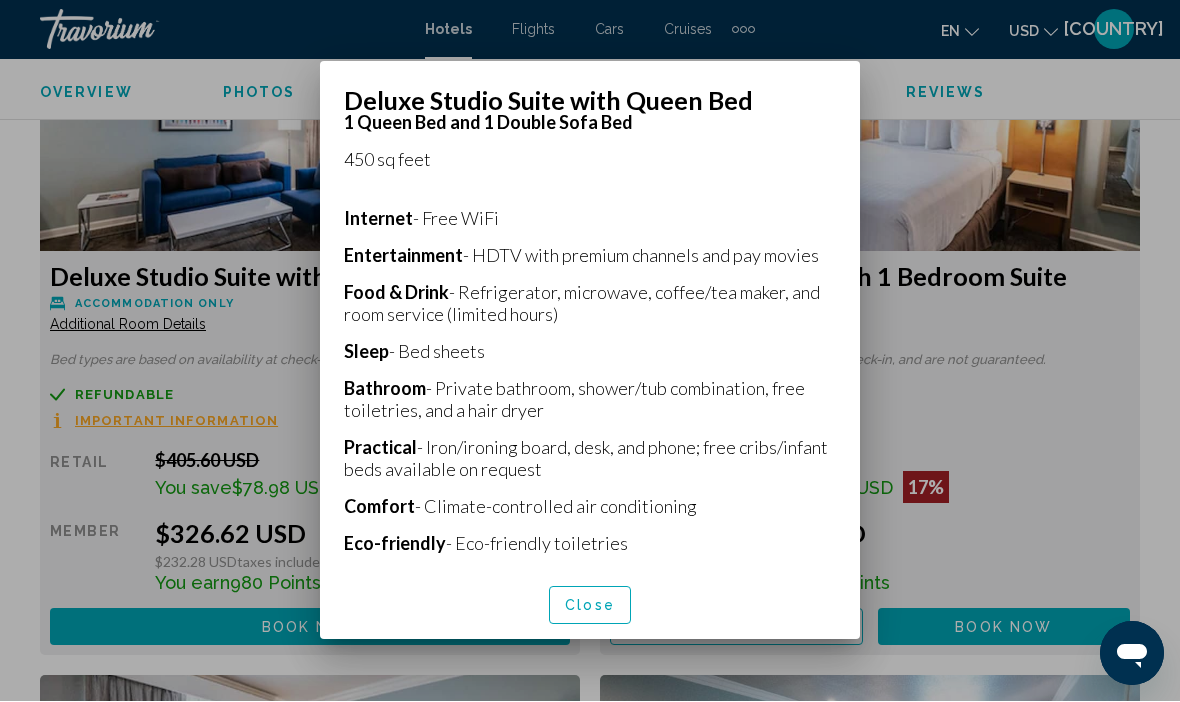 scroll, scrollTop: 378, scrollLeft: 0, axis: vertical 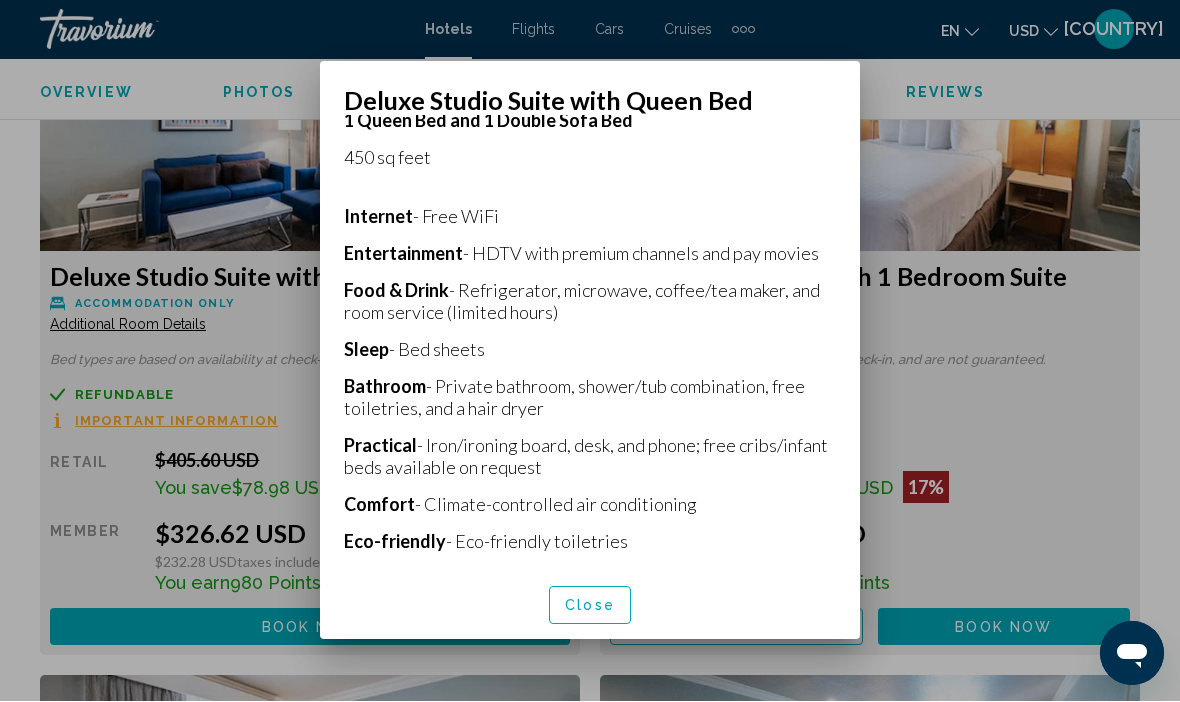 click at bounding box center (590, 351) 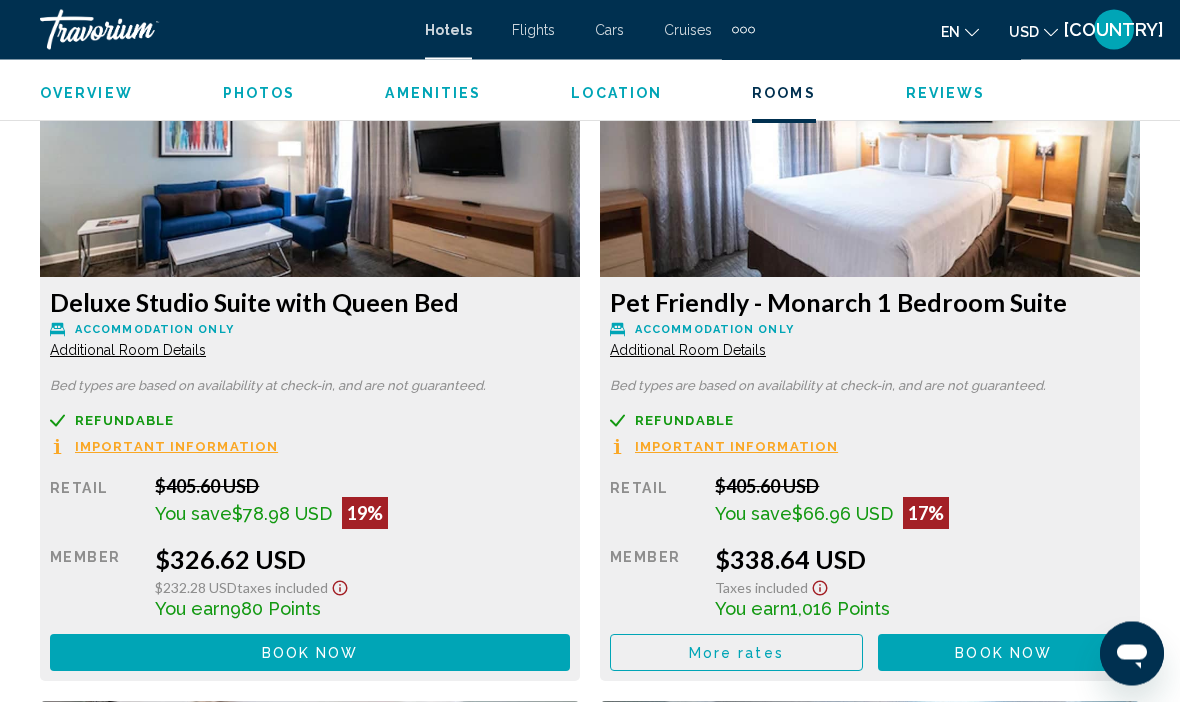 scroll, scrollTop: 3155, scrollLeft: 0, axis: vertical 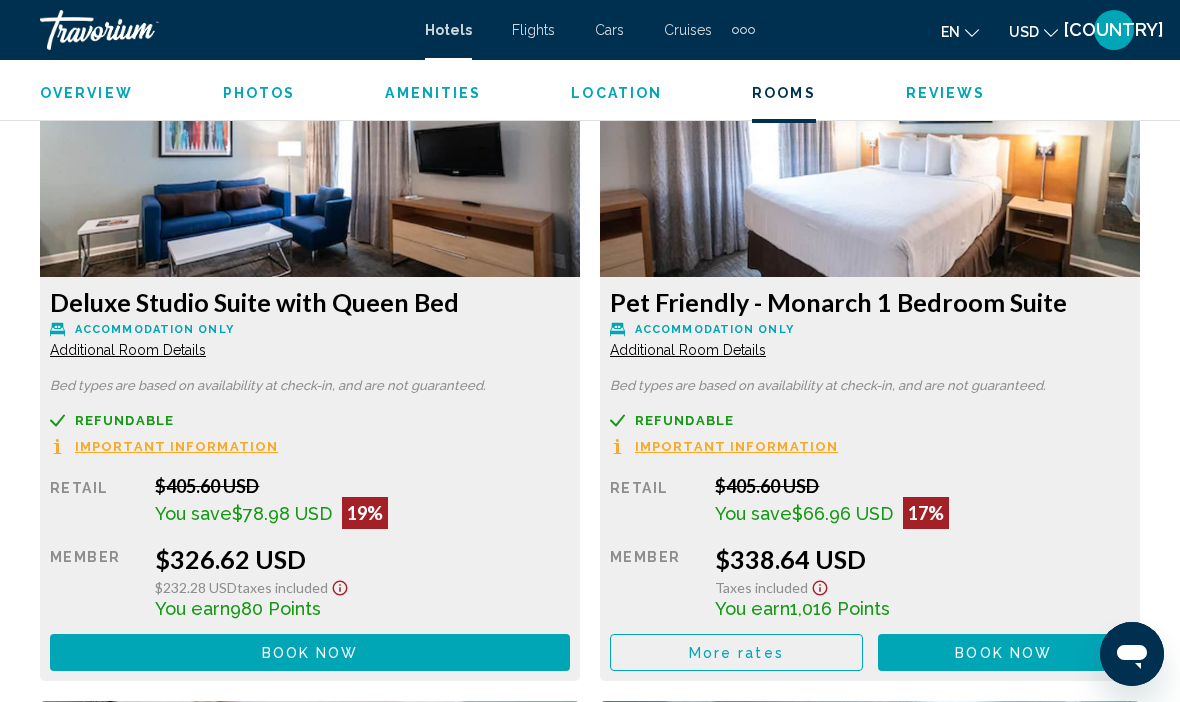 click on "Additional Room Details" at bounding box center [128, 350] 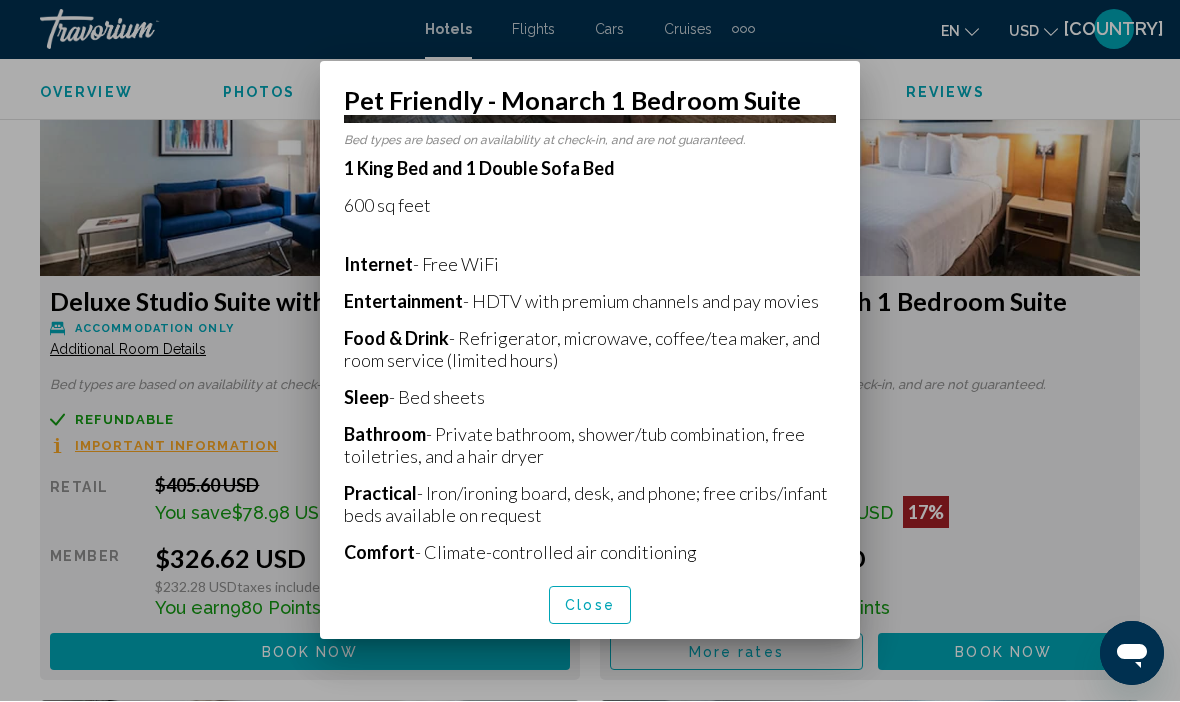 scroll, scrollTop: 331, scrollLeft: 0, axis: vertical 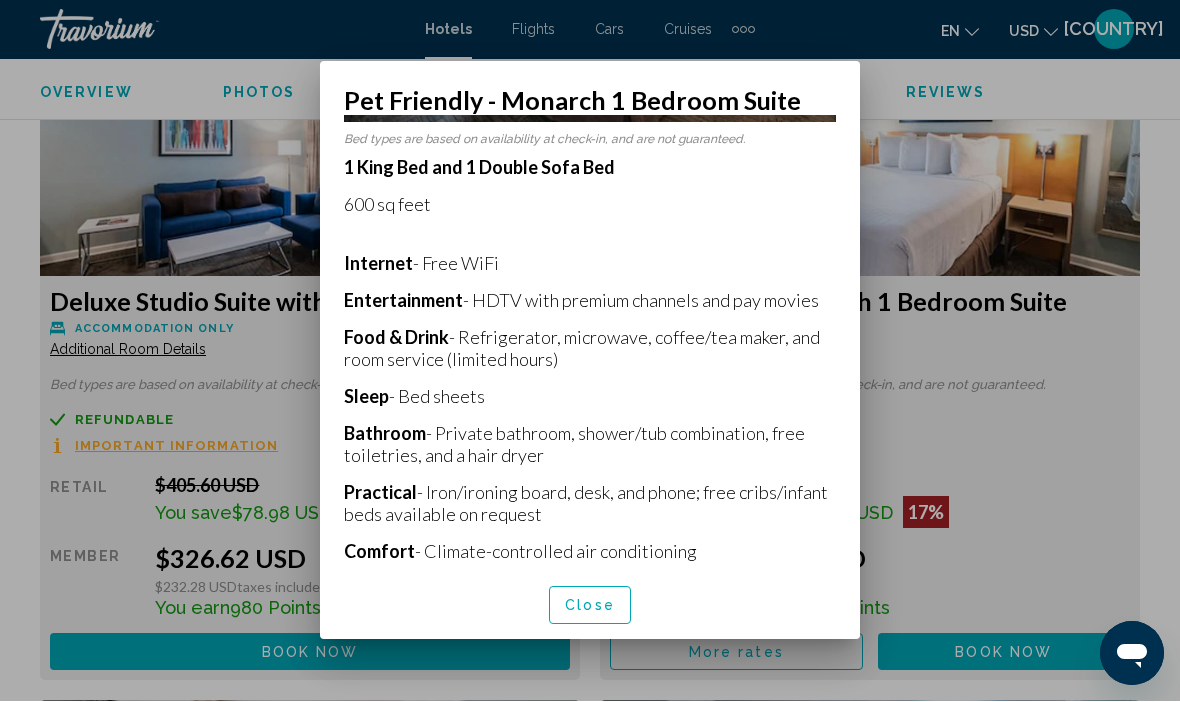 click at bounding box center [590, 351] 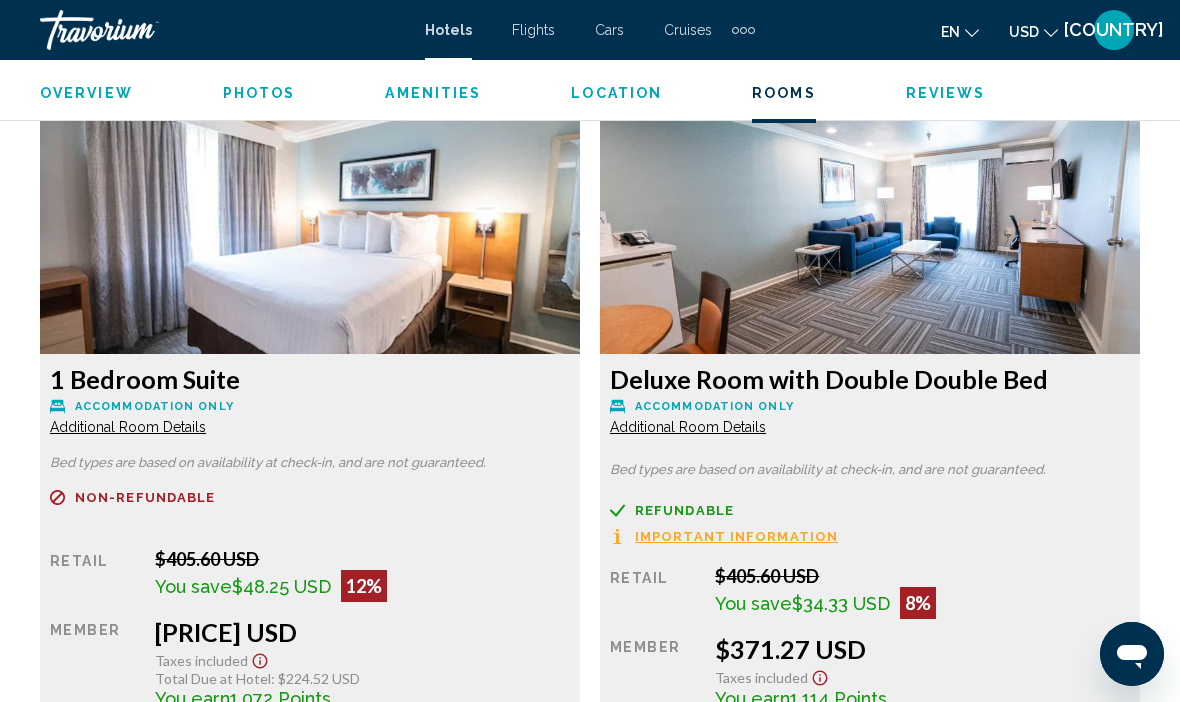 scroll, scrollTop: 3751, scrollLeft: 0, axis: vertical 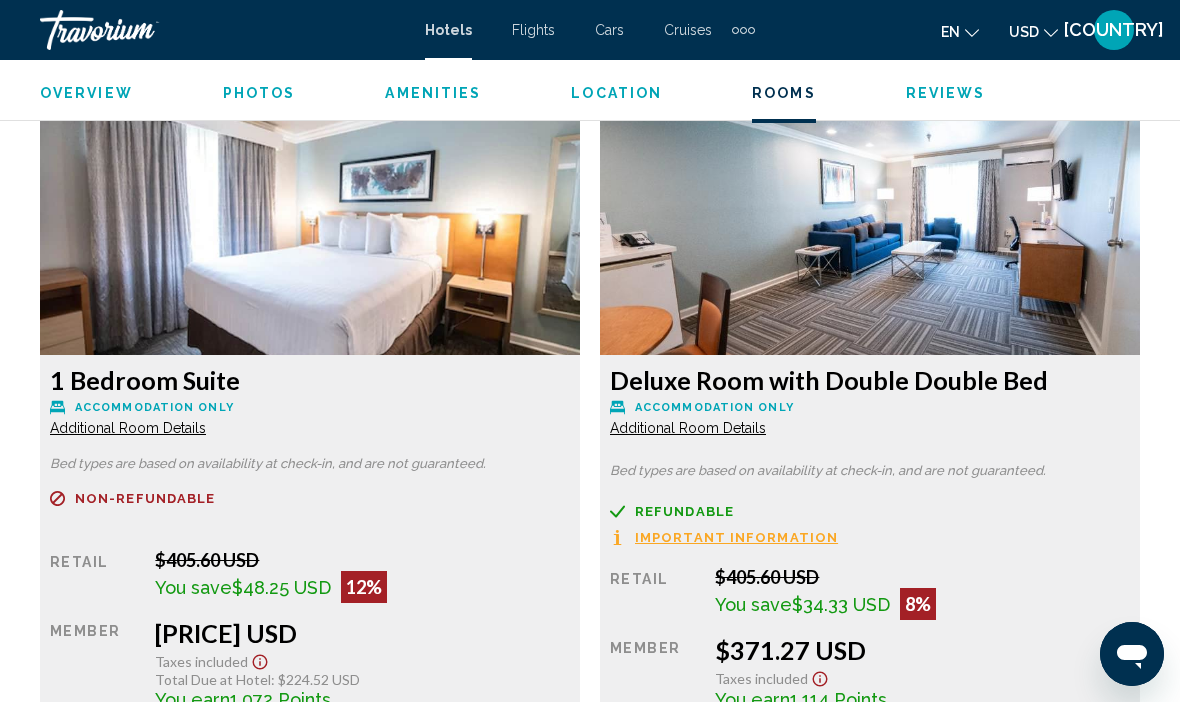 click on "Additional Room Details" at bounding box center [128, -246] 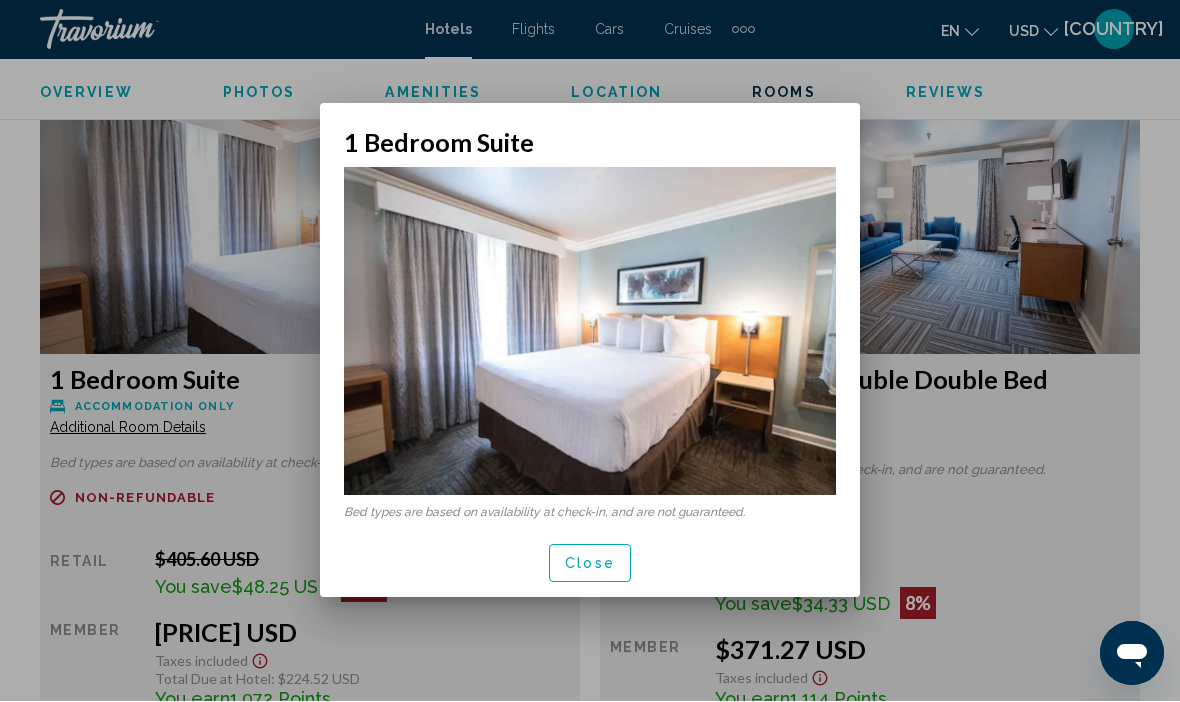 click on "Close" at bounding box center [590, 565] 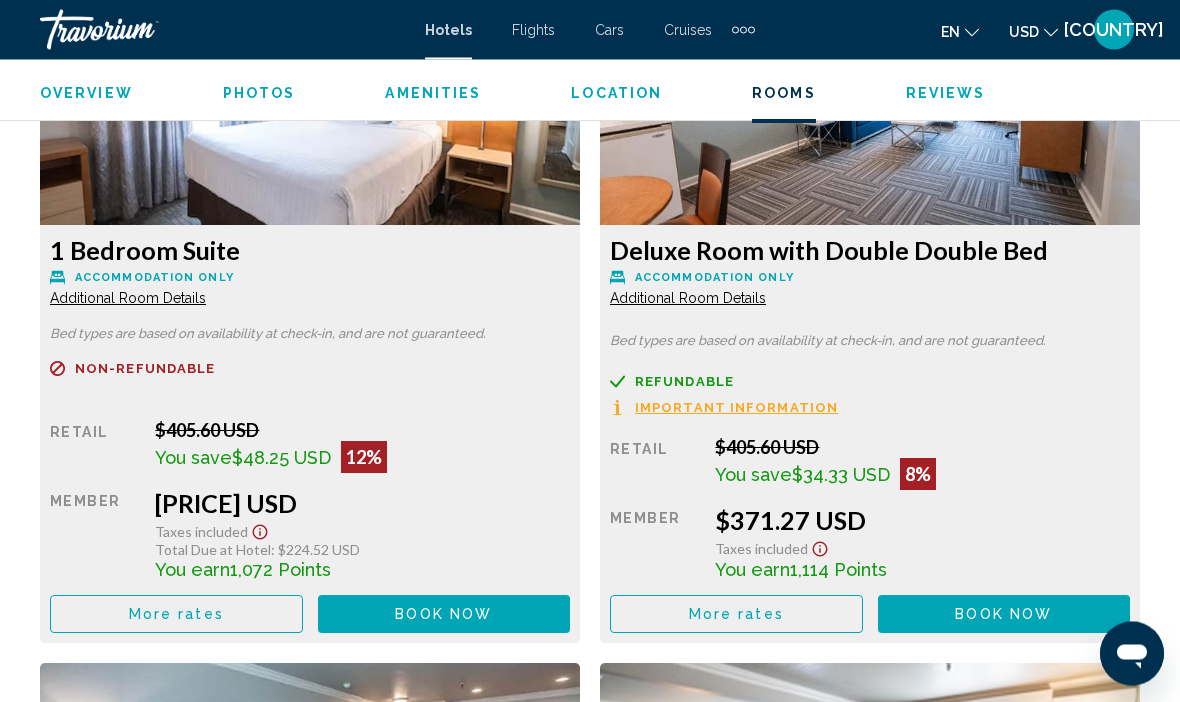 scroll, scrollTop: 3880, scrollLeft: 0, axis: vertical 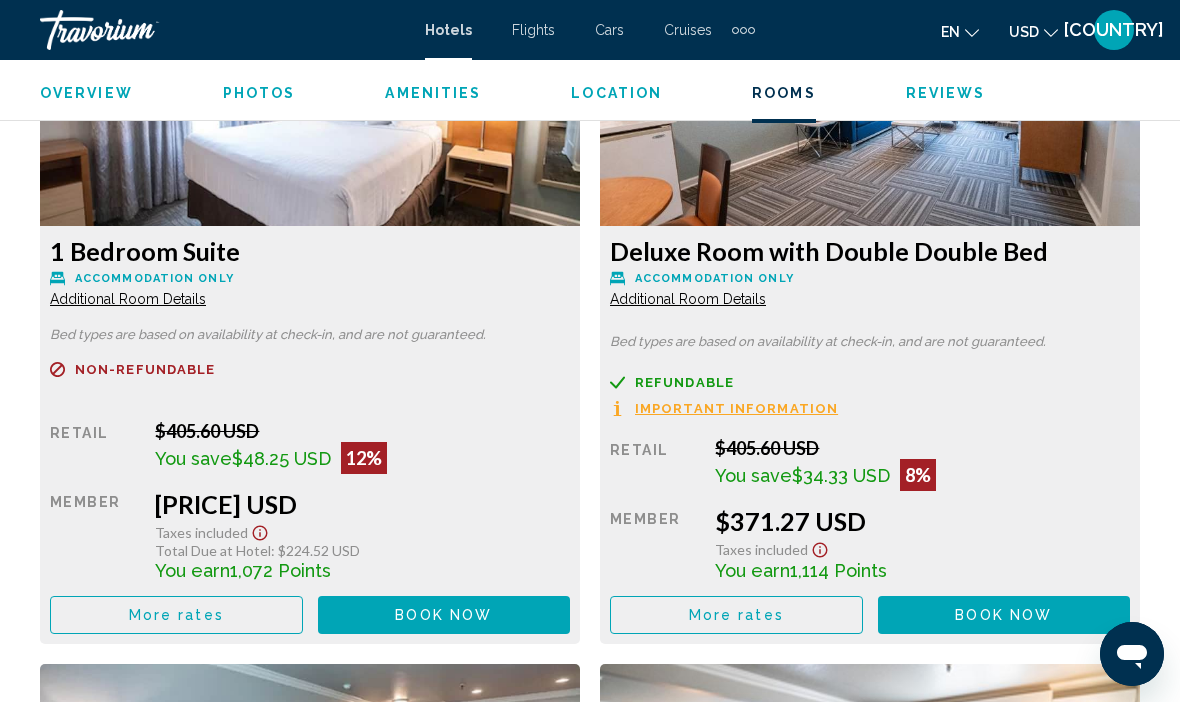 click on "Additional Room Details" at bounding box center (128, -375) 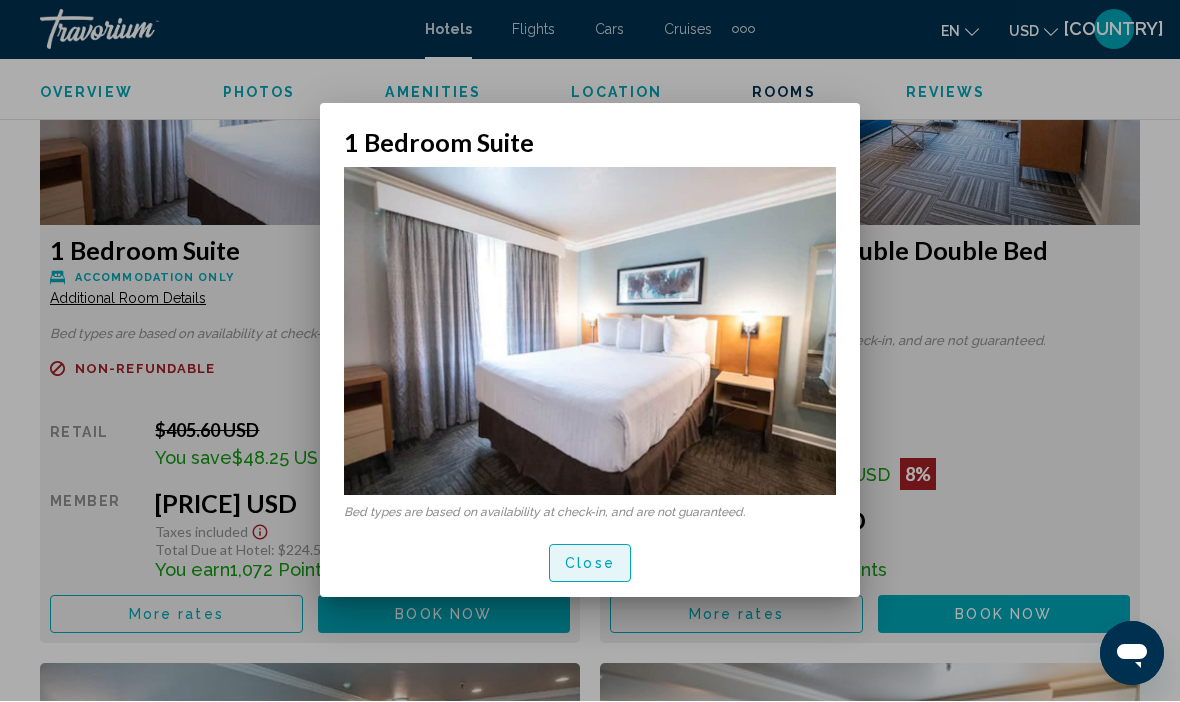 click on "Close" at bounding box center [590, 565] 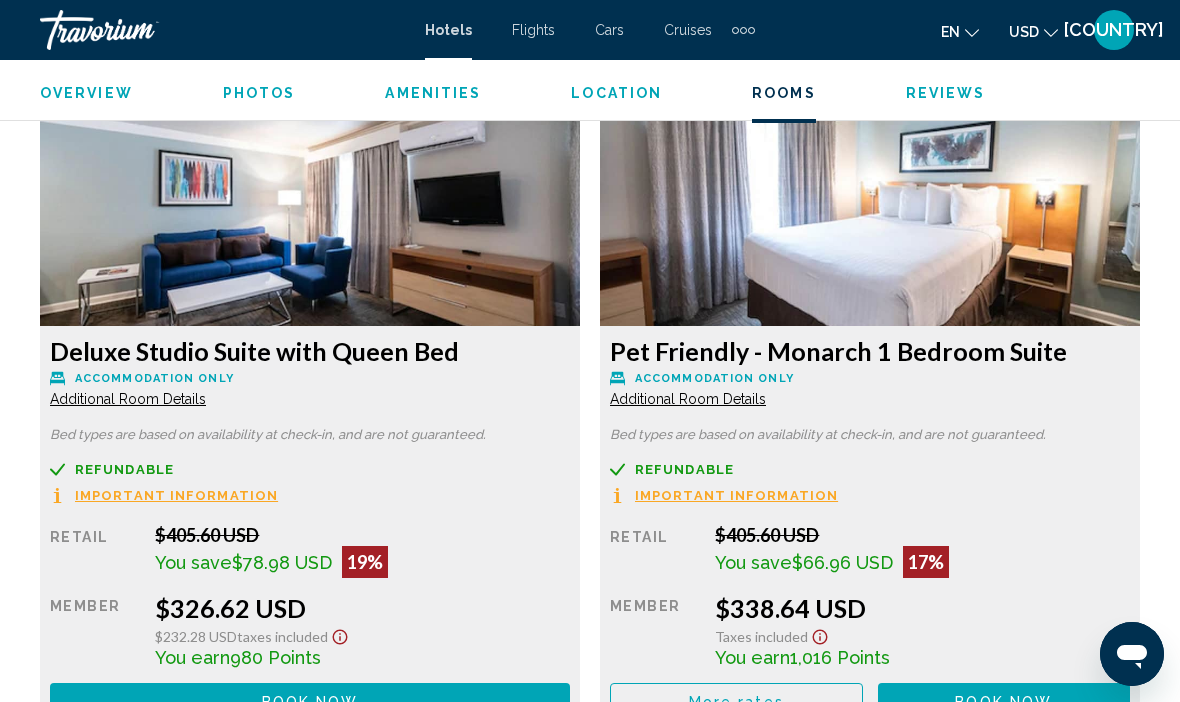 scroll, scrollTop: 3096, scrollLeft: 0, axis: vertical 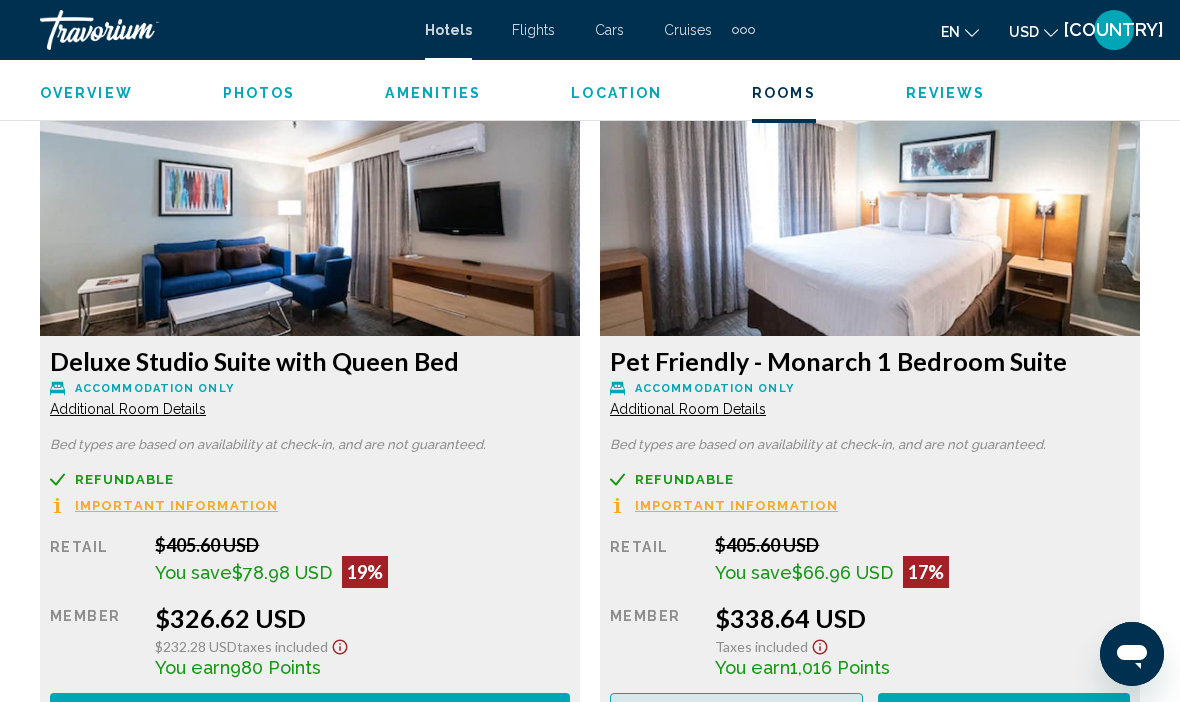 click on "More rates" at bounding box center [736, 712] 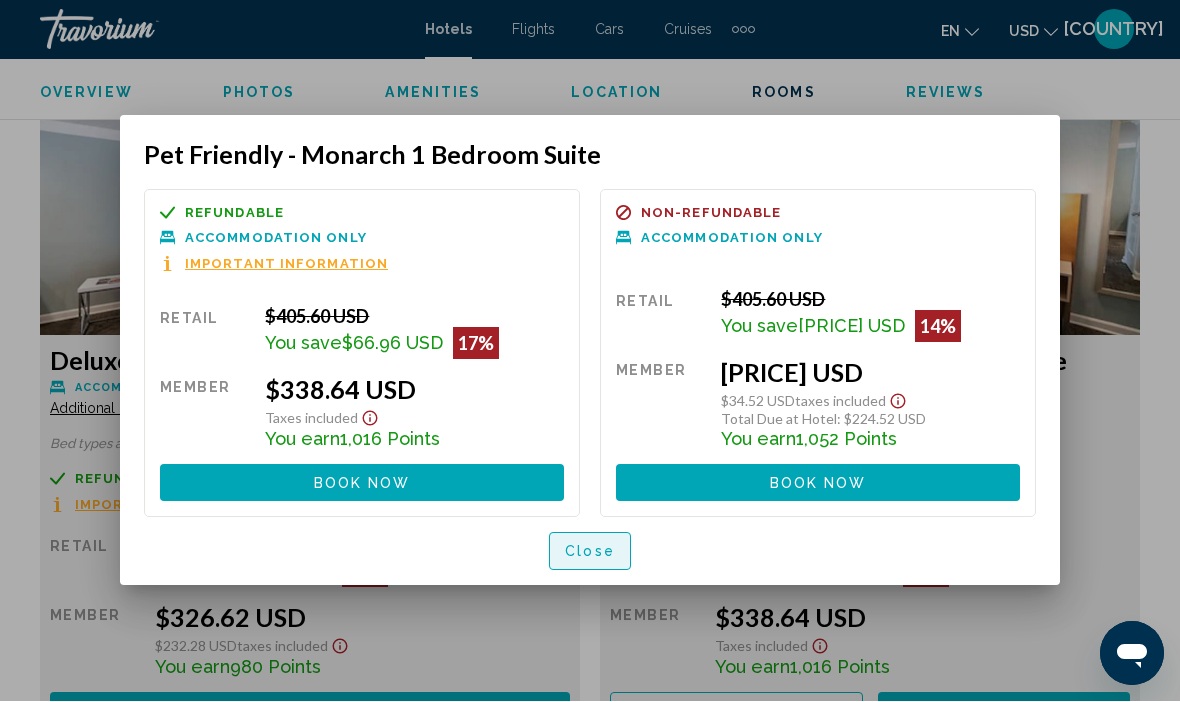 click on "Close" at bounding box center [590, 553] 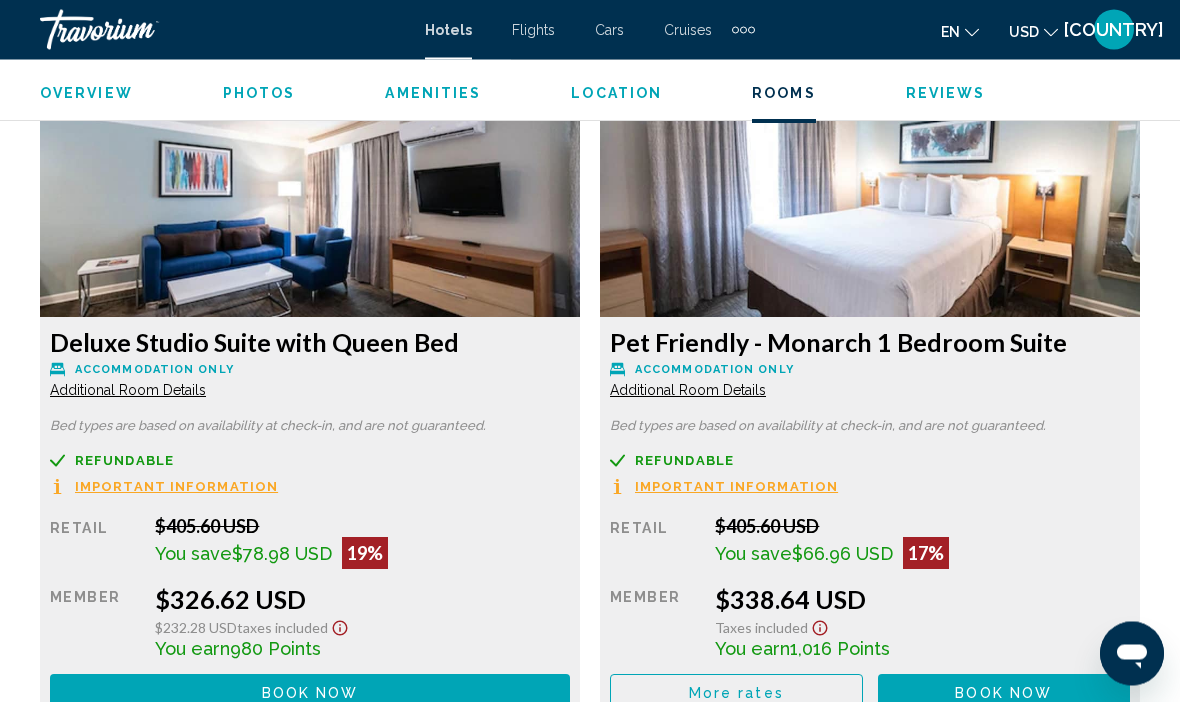 scroll, scrollTop: 3115, scrollLeft: 0, axis: vertical 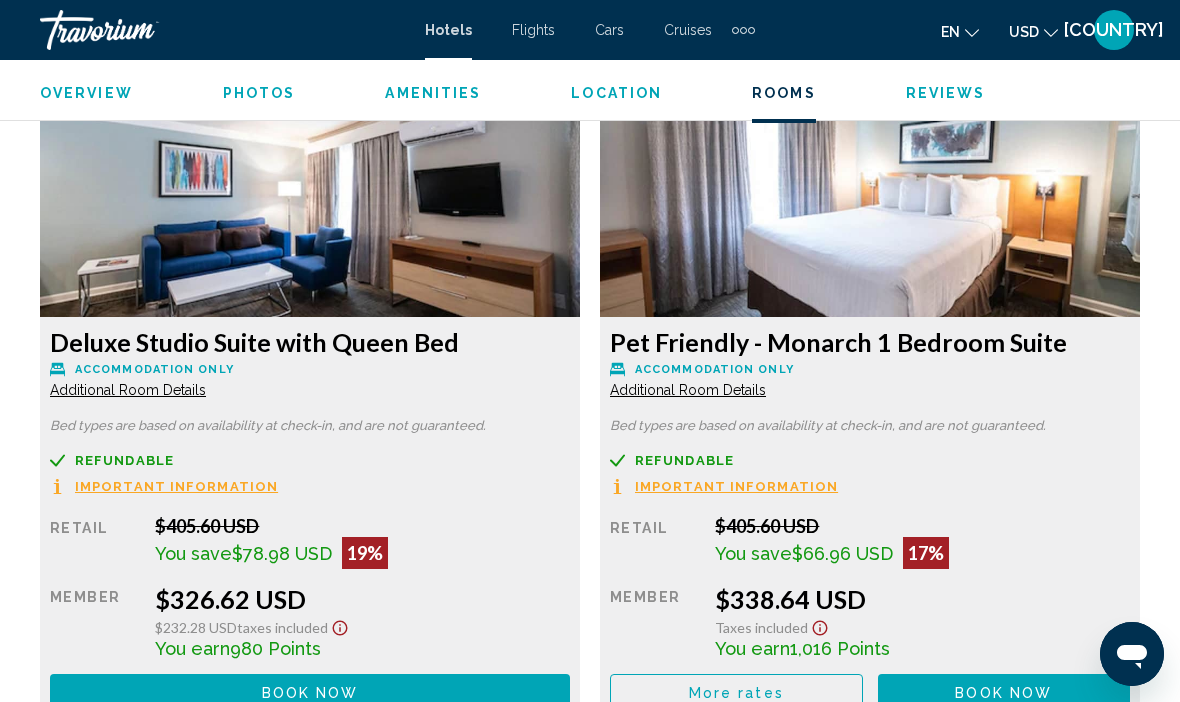 click 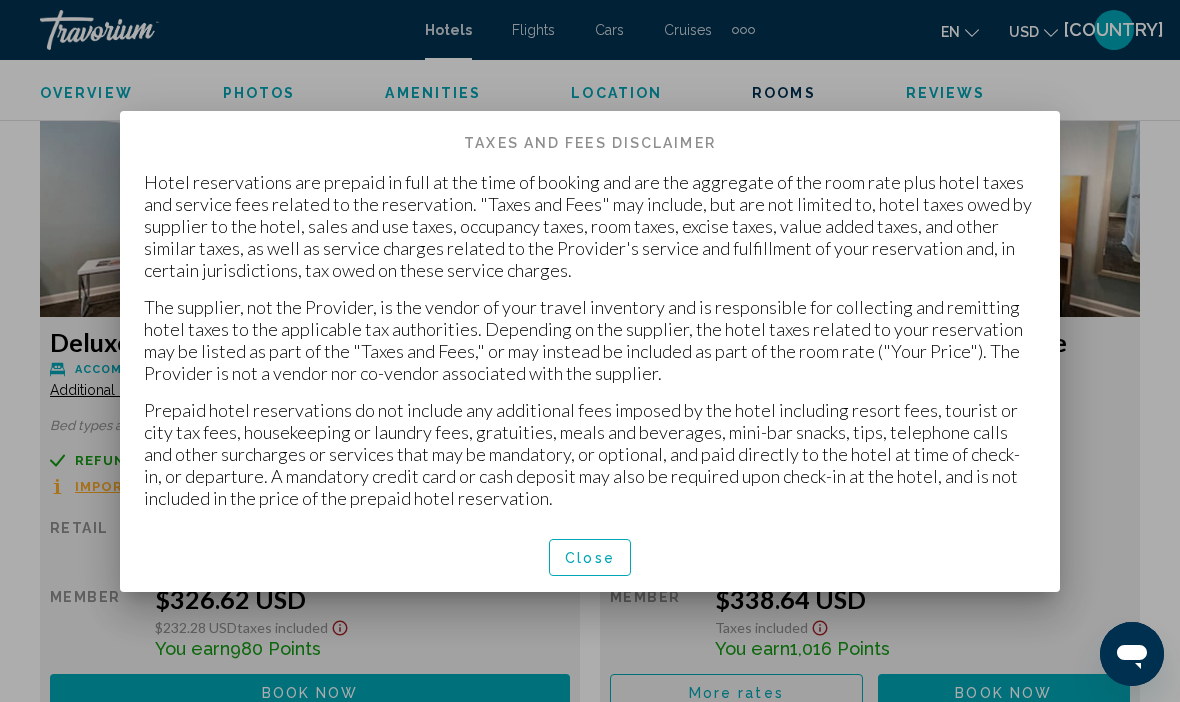 scroll, scrollTop: 0, scrollLeft: 0, axis: both 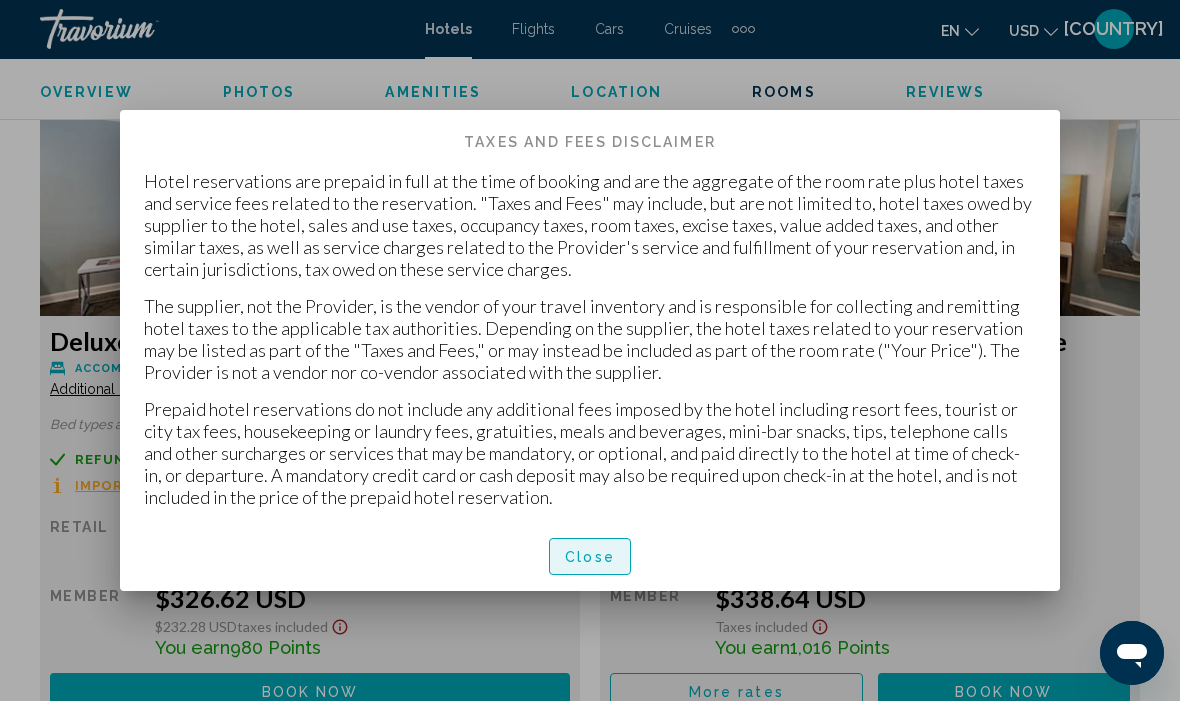 click on "Close" at bounding box center (590, 558) 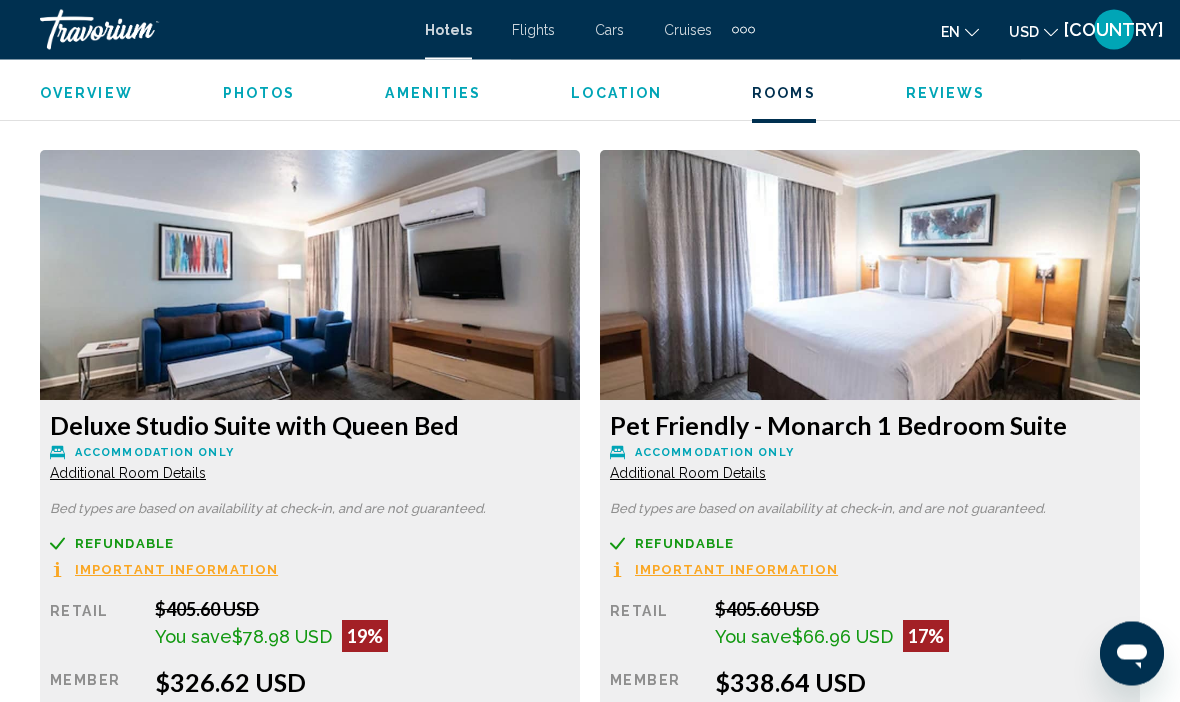 scroll, scrollTop: 3032, scrollLeft: 0, axis: vertical 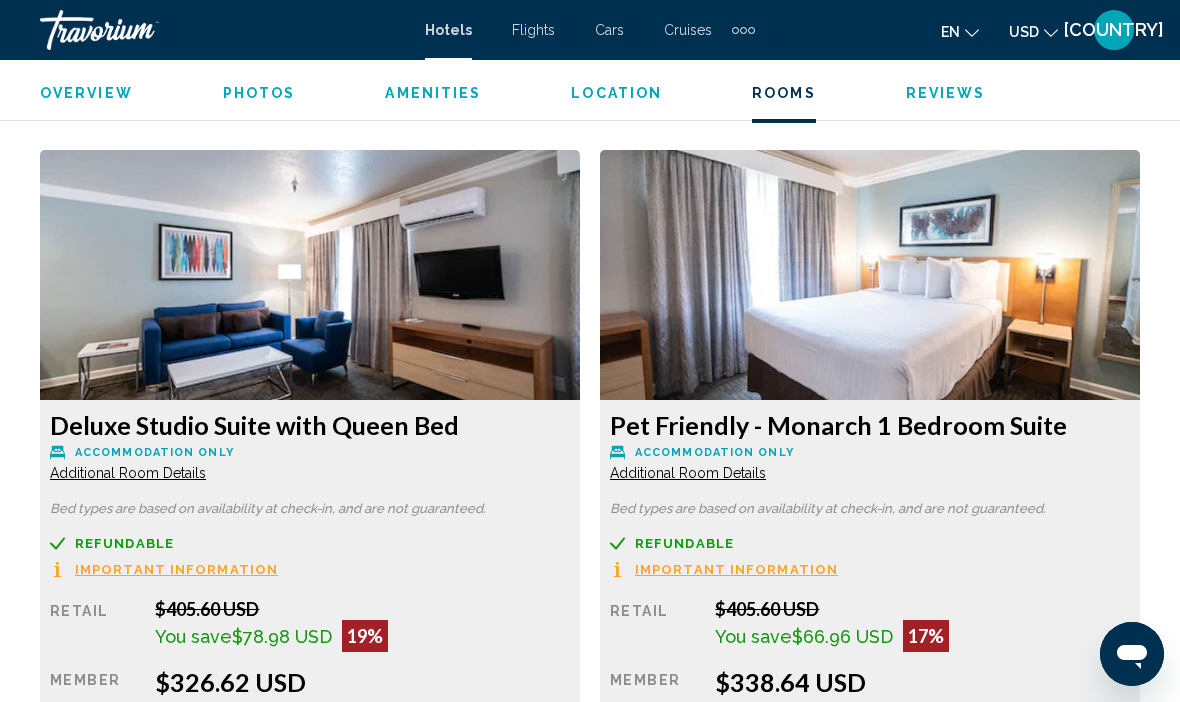 click on "Pet Friendly - Monarch 1 Bedroom Suite
Accommodation Only Additional Room Details" at bounding box center (310, 446) 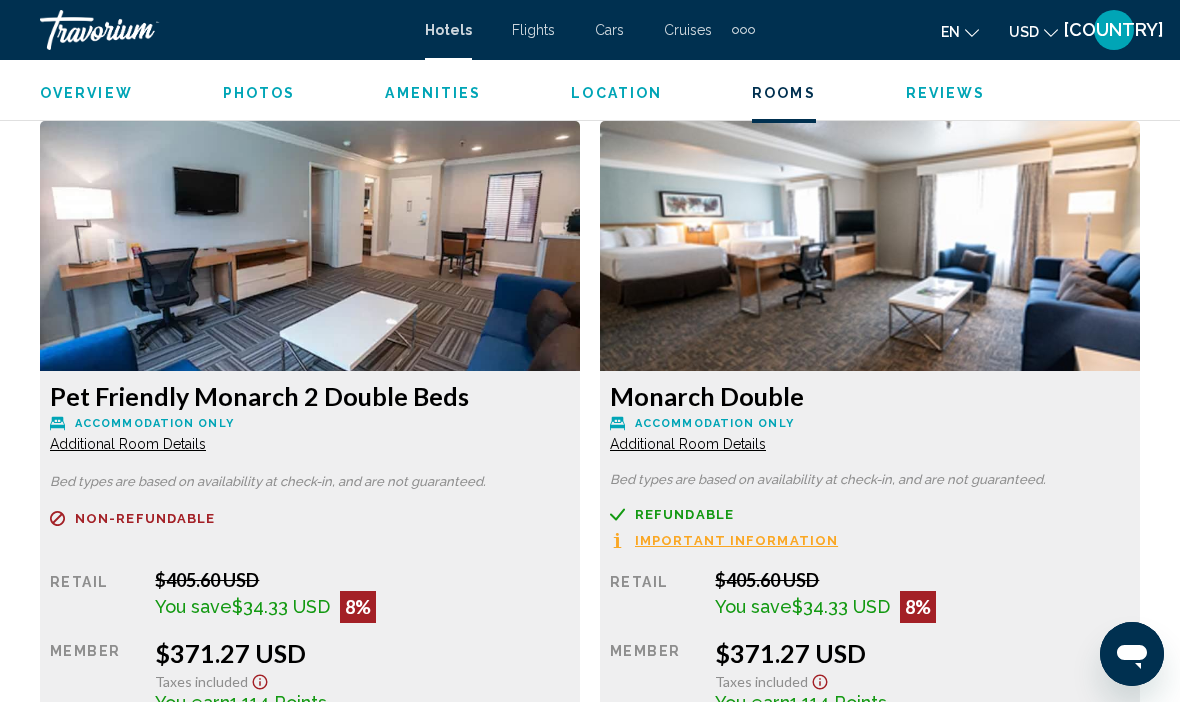 scroll, scrollTop: 4424, scrollLeft: 0, axis: vertical 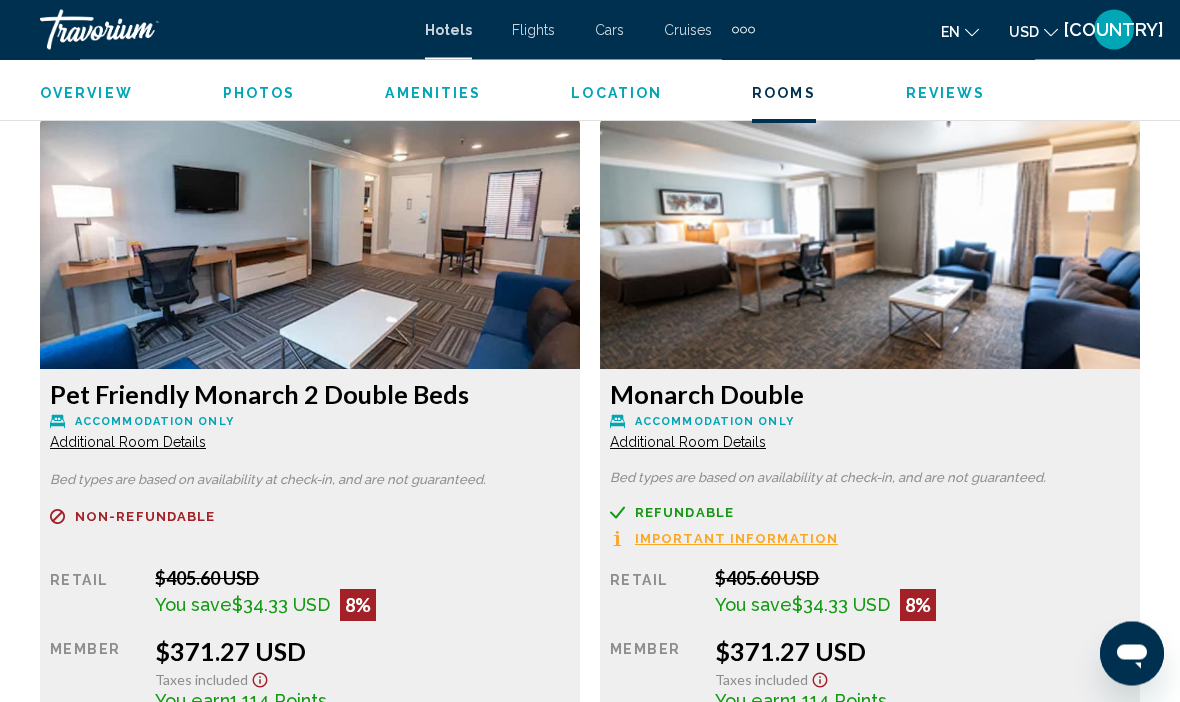 click on "Additional Room Details" at bounding box center (128, -919) 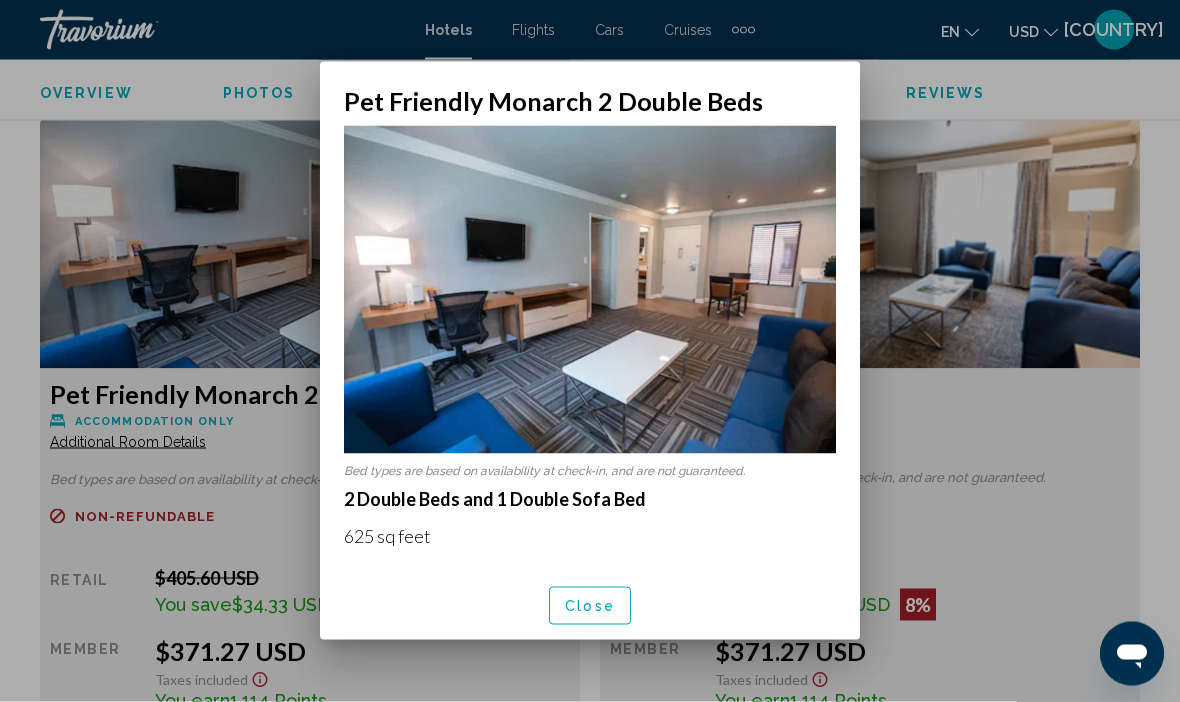 scroll, scrollTop: 0, scrollLeft: 0, axis: both 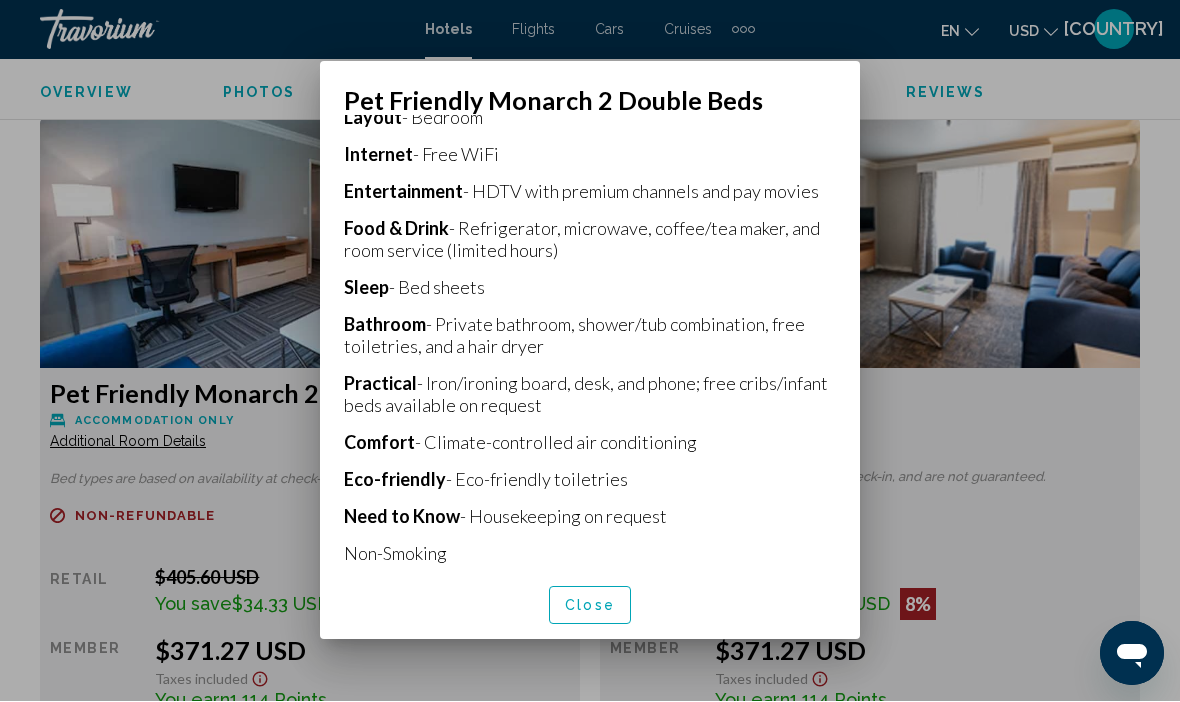 click at bounding box center [590, 351] 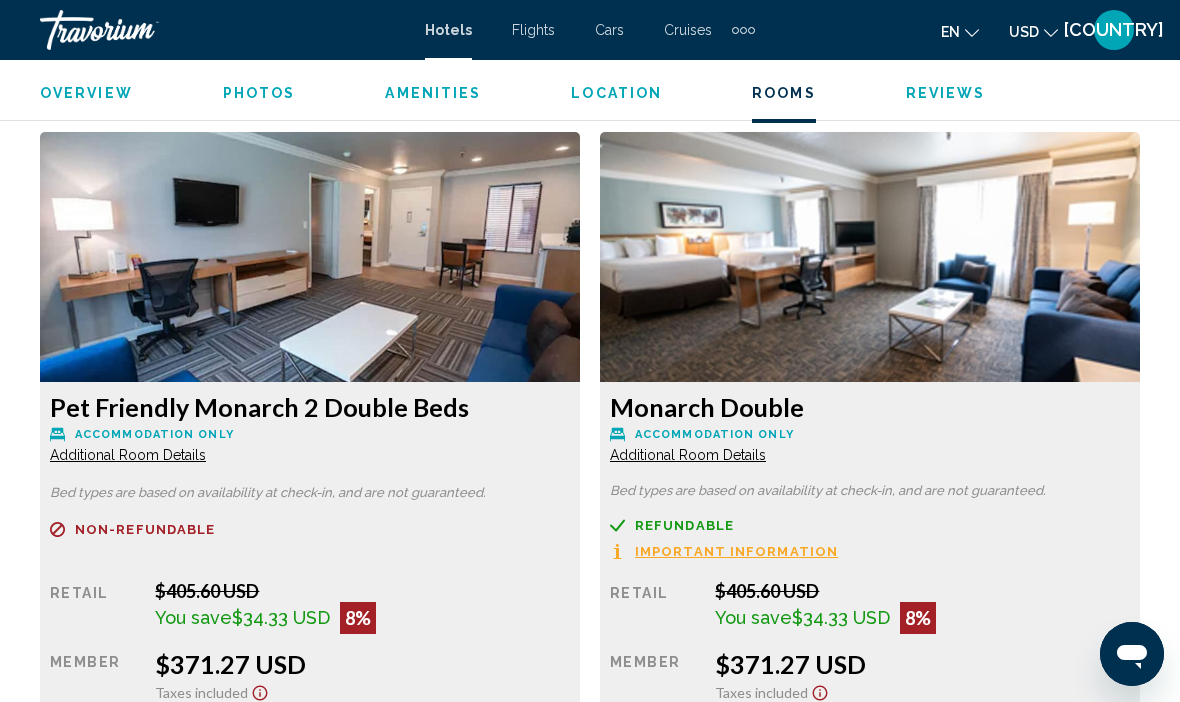 scroll, scrollTop: 4411, scrollLeft: 0, axis: vertical 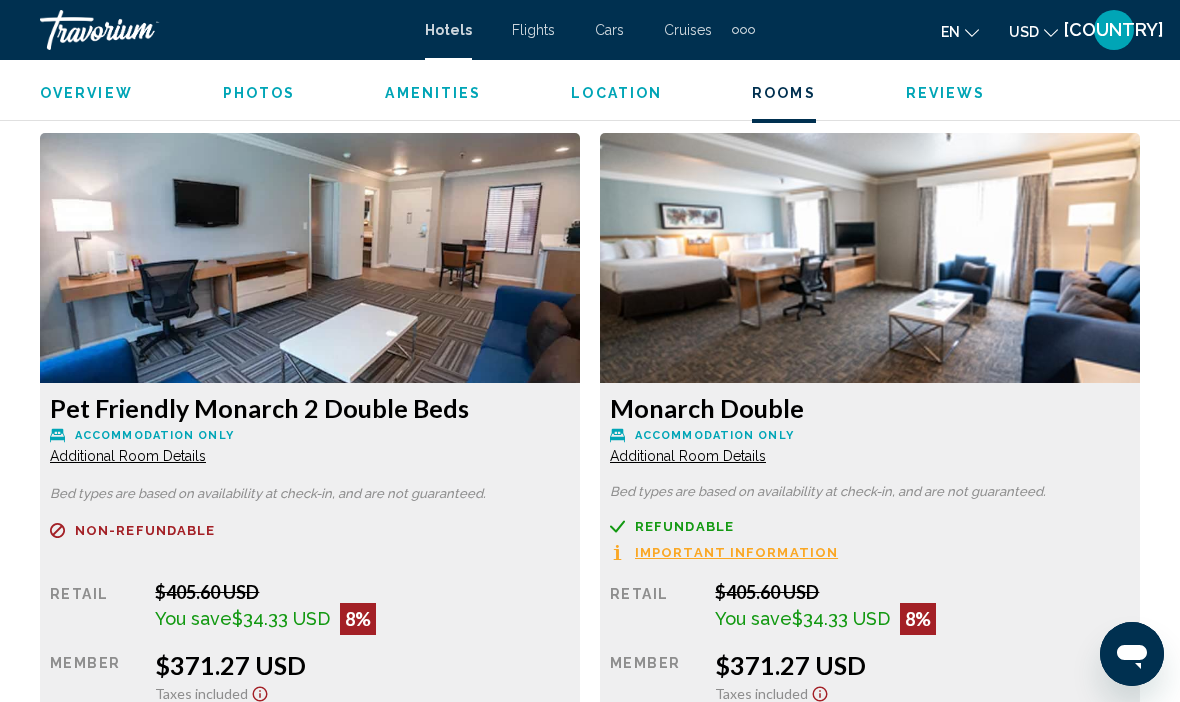 click on "Additional Room Details" at bounding box center [128, -906] 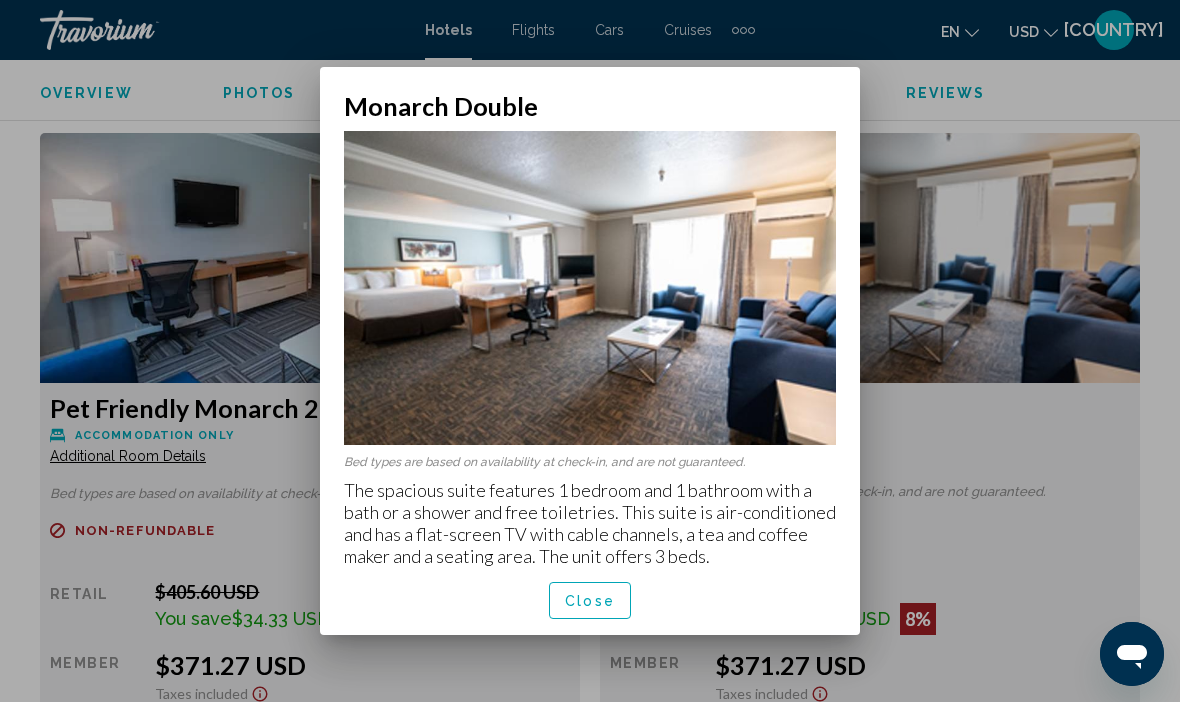 scroll, scrollTop: 0, scrollLeft: 0, axis: both 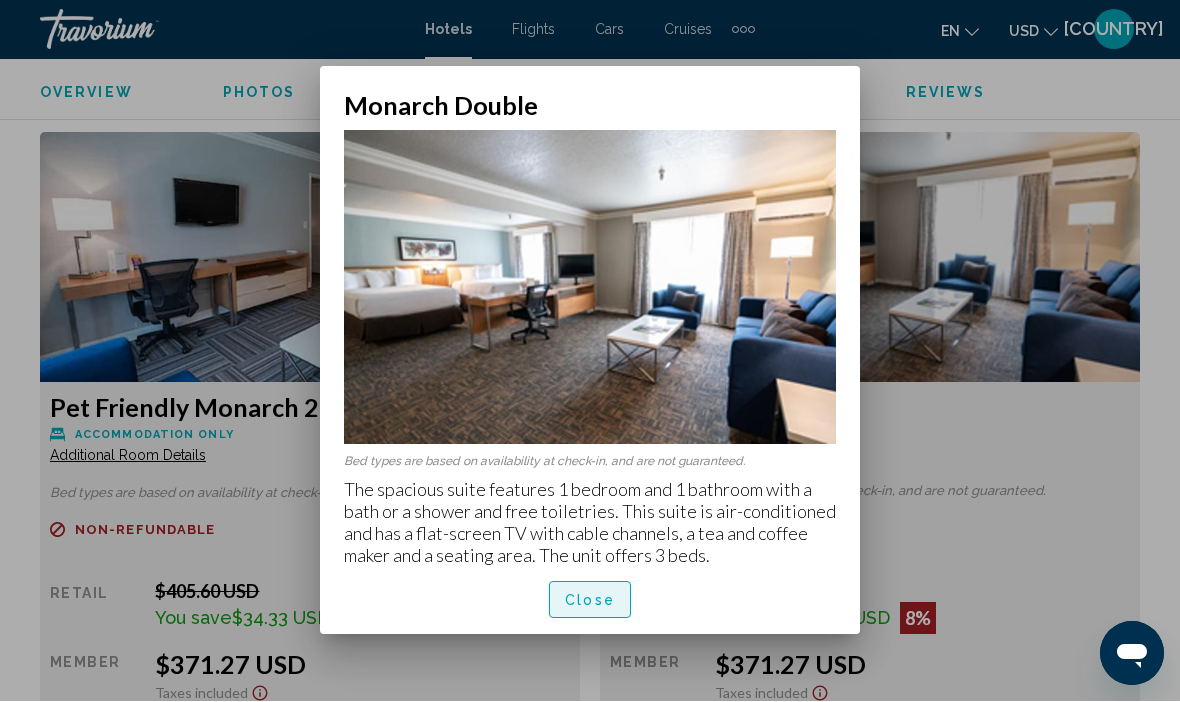 click on "Close" at bounding box center [590, 601] 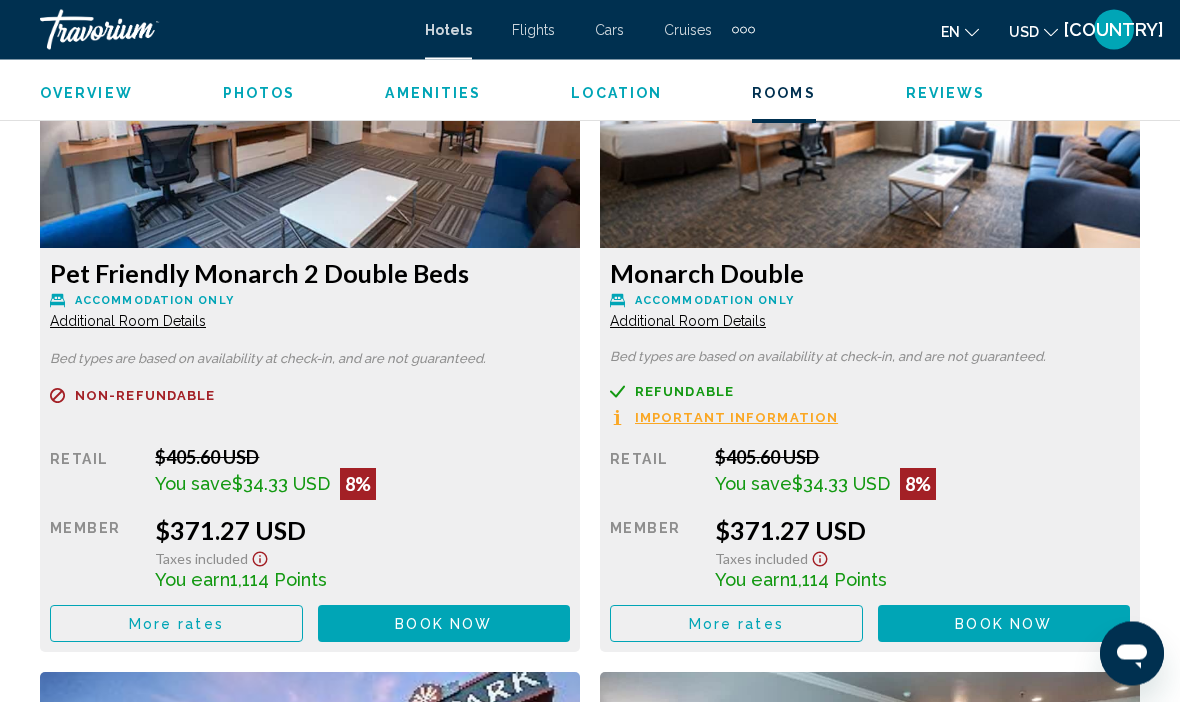scroll, scrollTop: 4546, scrollLeft: 0, axis: vertical 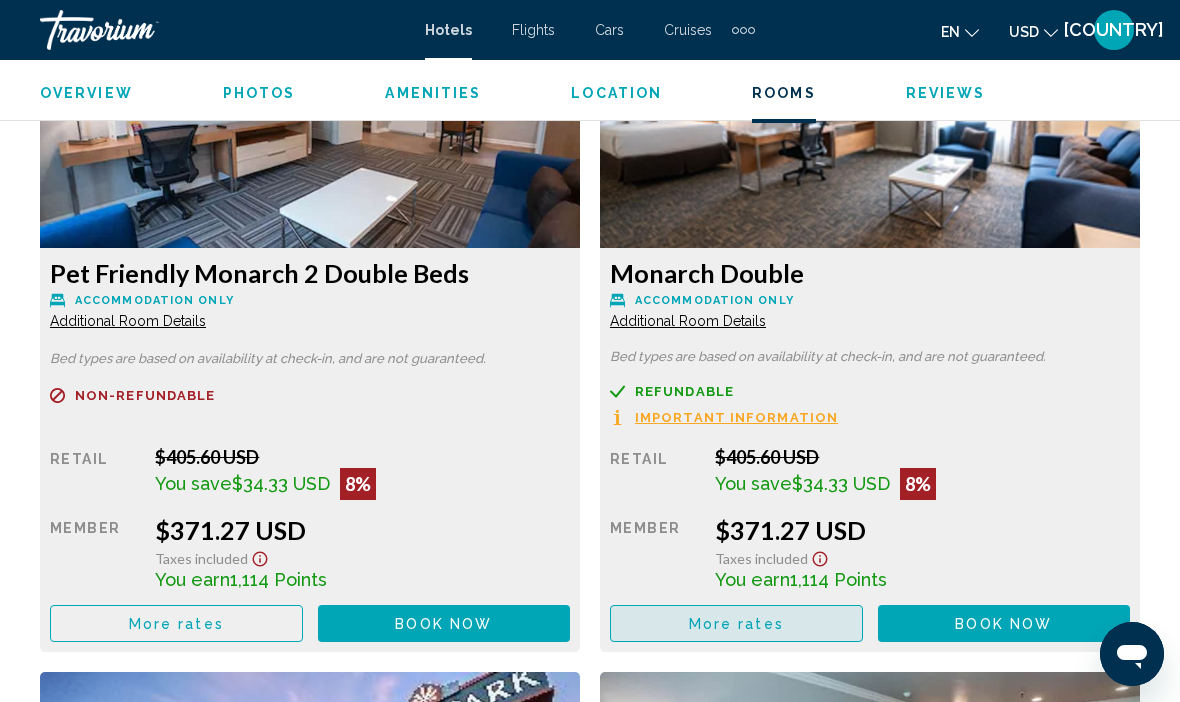 click on "More rates" at bounding box center (736, -738) 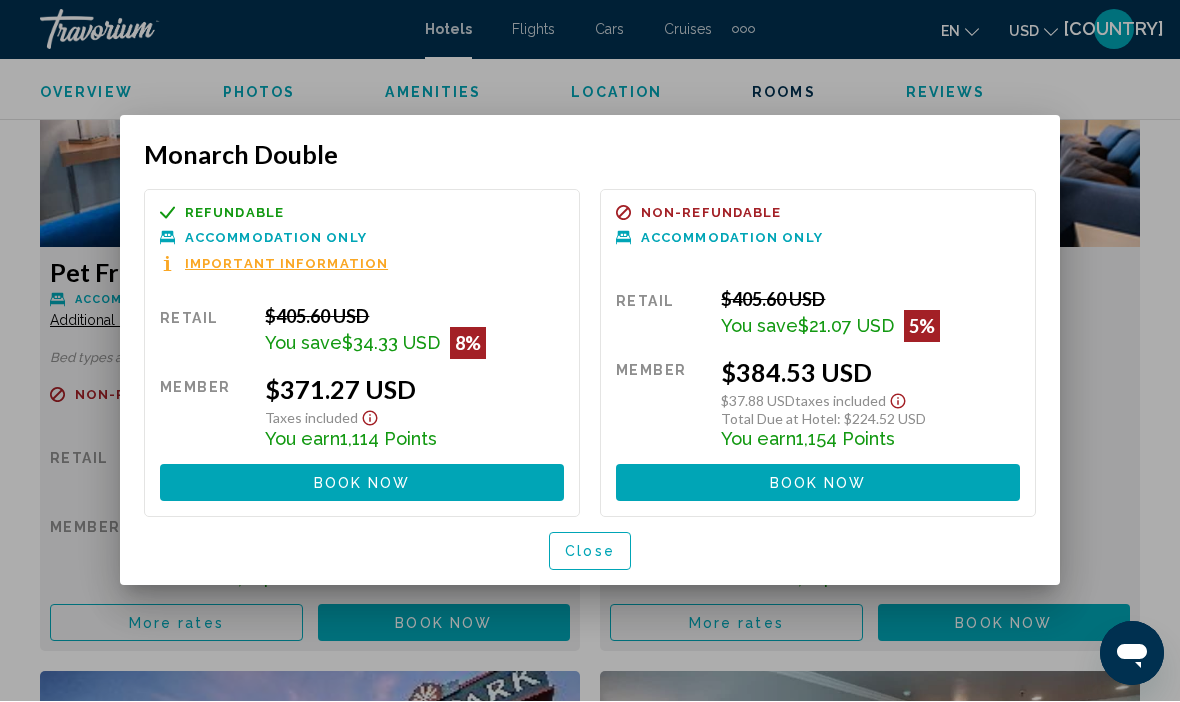 click on "Important Information" at bounding box center [286, 264] 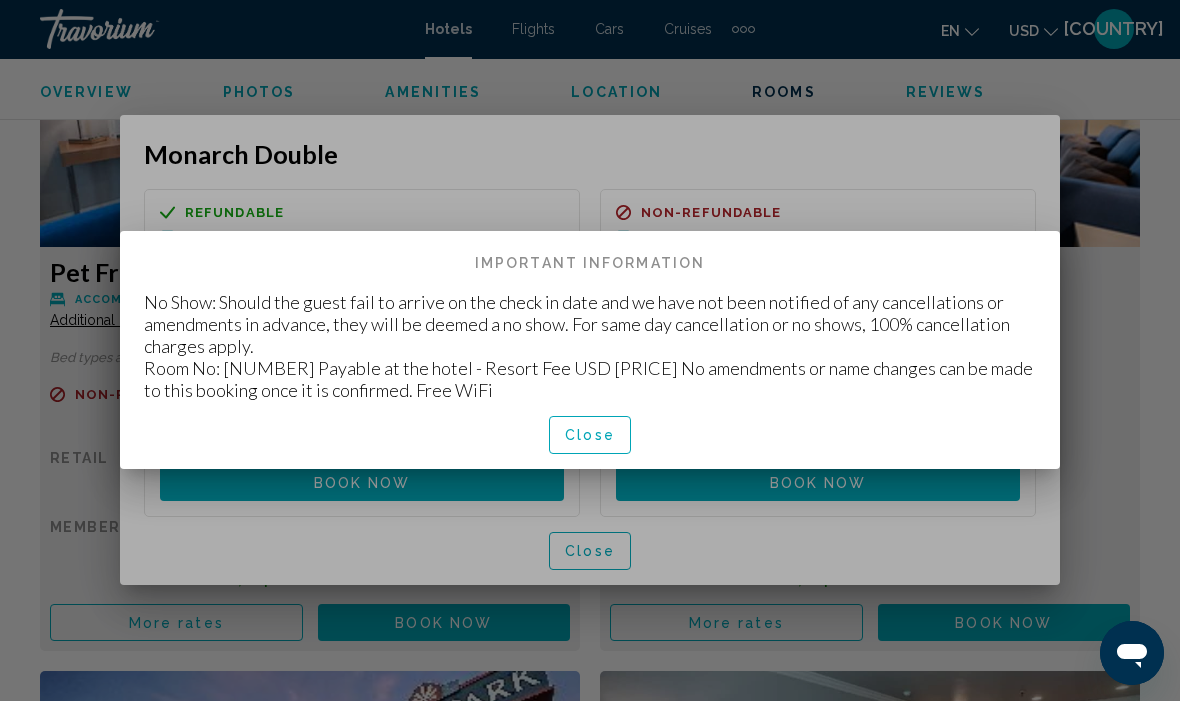 click on "Close" at bounding box center (590, 437) 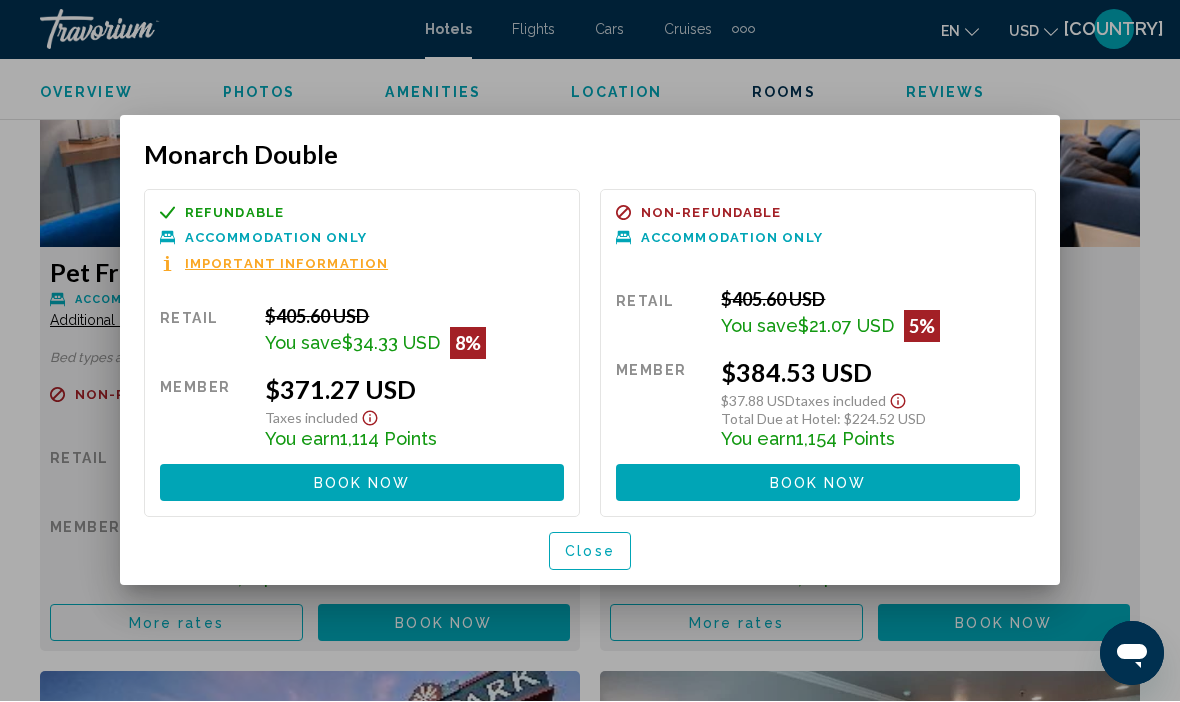 click on "Important Information" at bounding box center [286, 264] 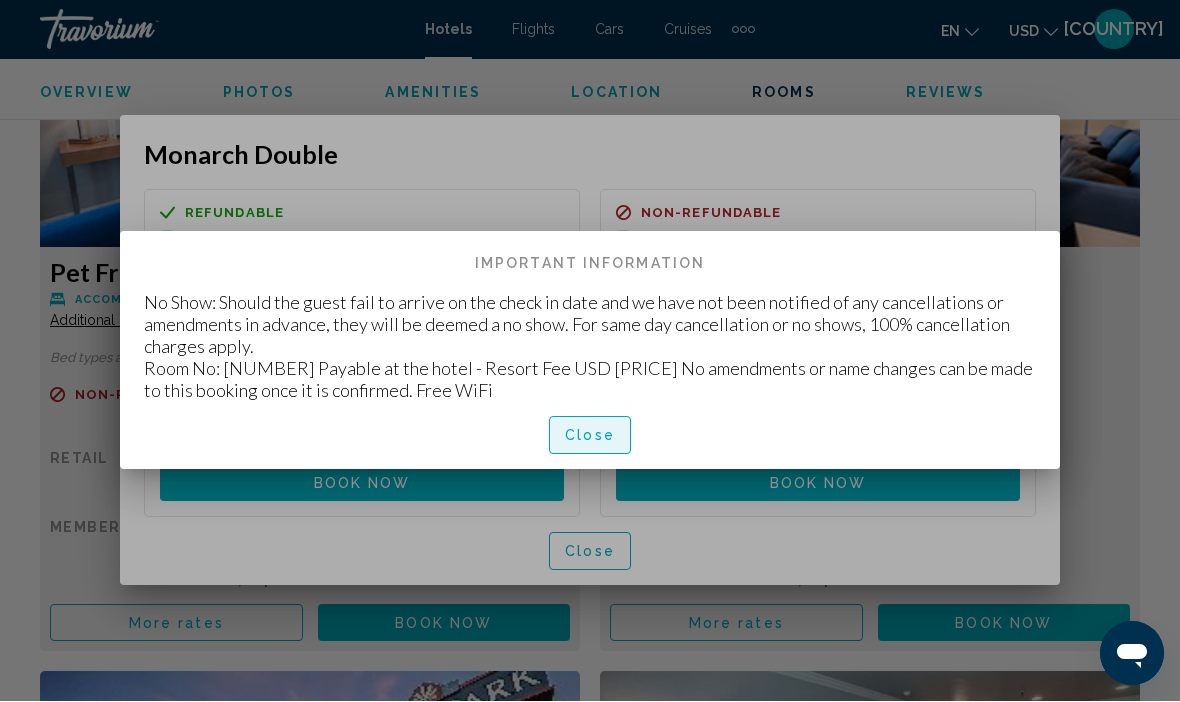 click on "Close" at bounding box center (590, 437) 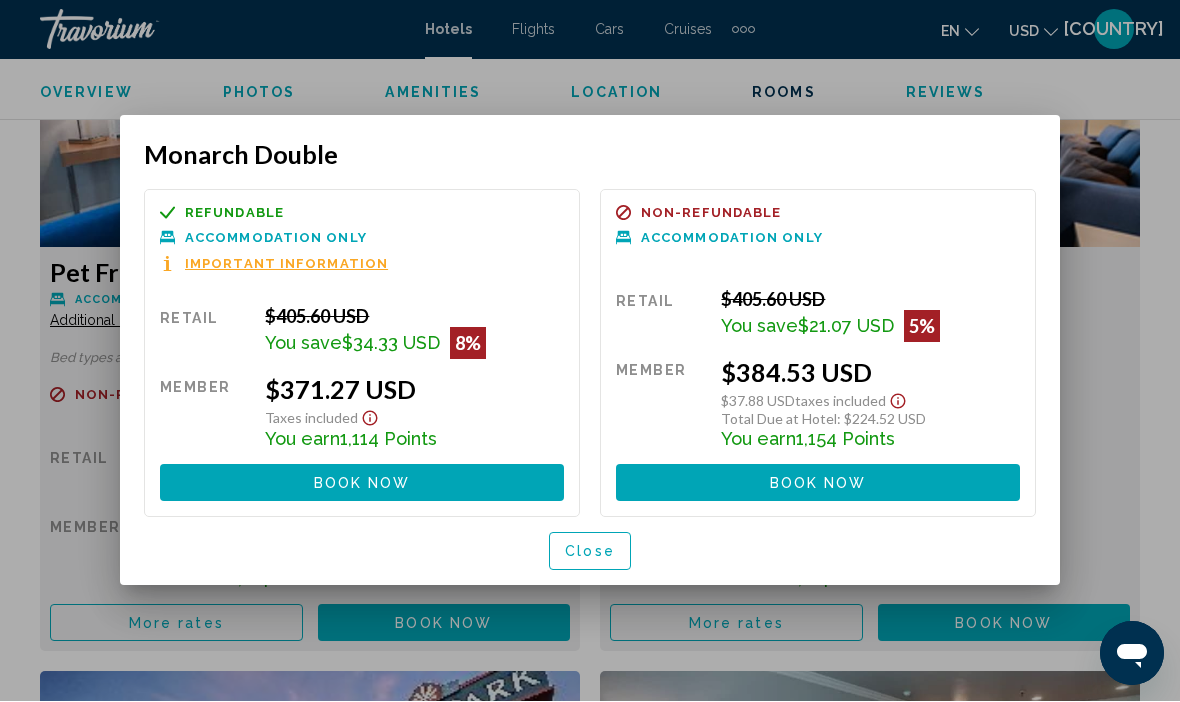 click on "Close" at bounding box center [590, 553] 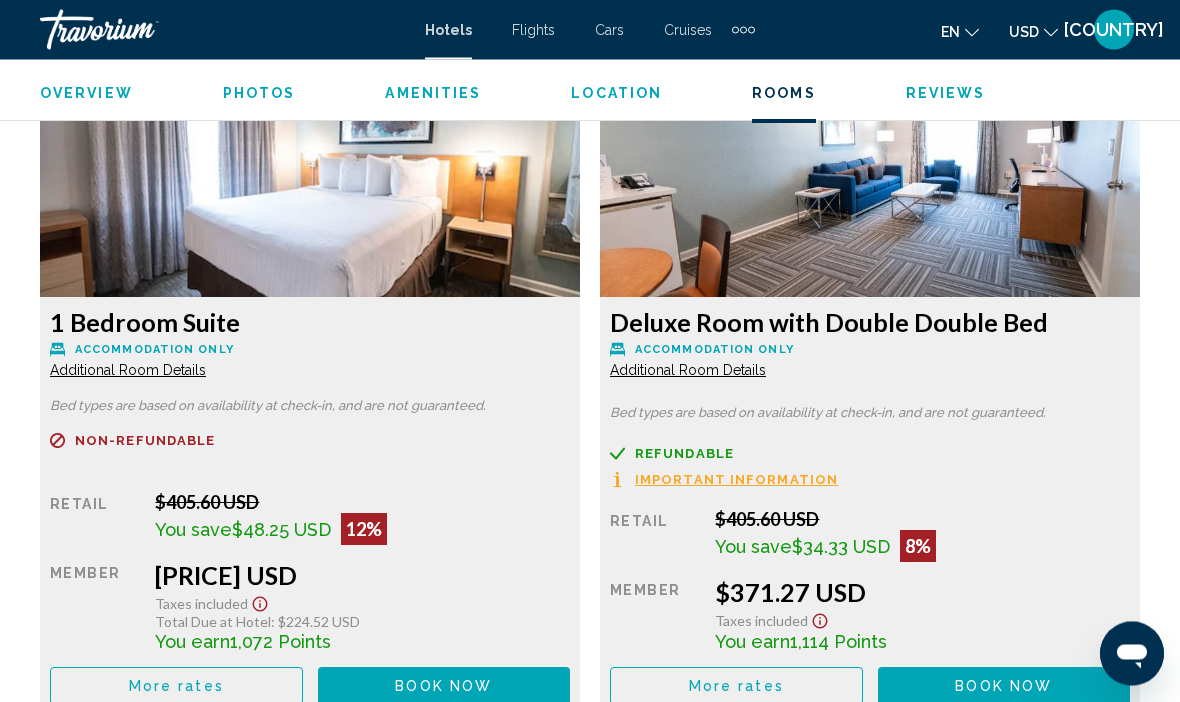 scroll, scrollTop: 3809, scrollLeft: 0, axis: vertical 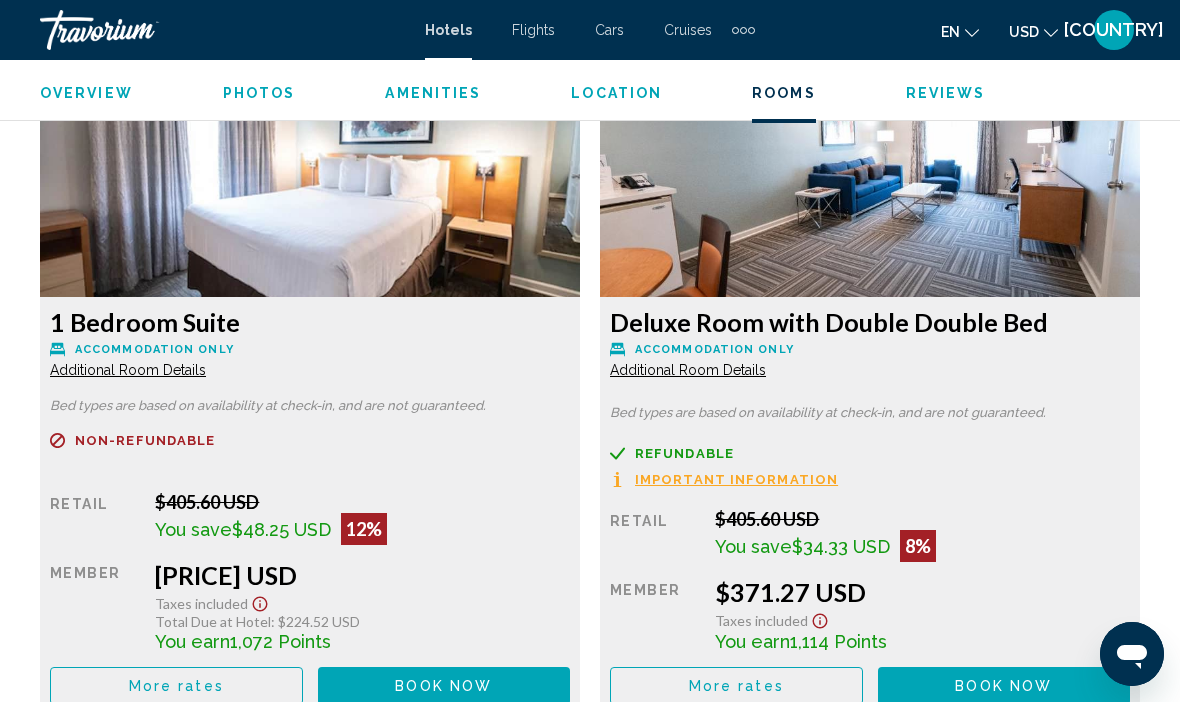 click on "More rates" at bounding box center (736, -2) 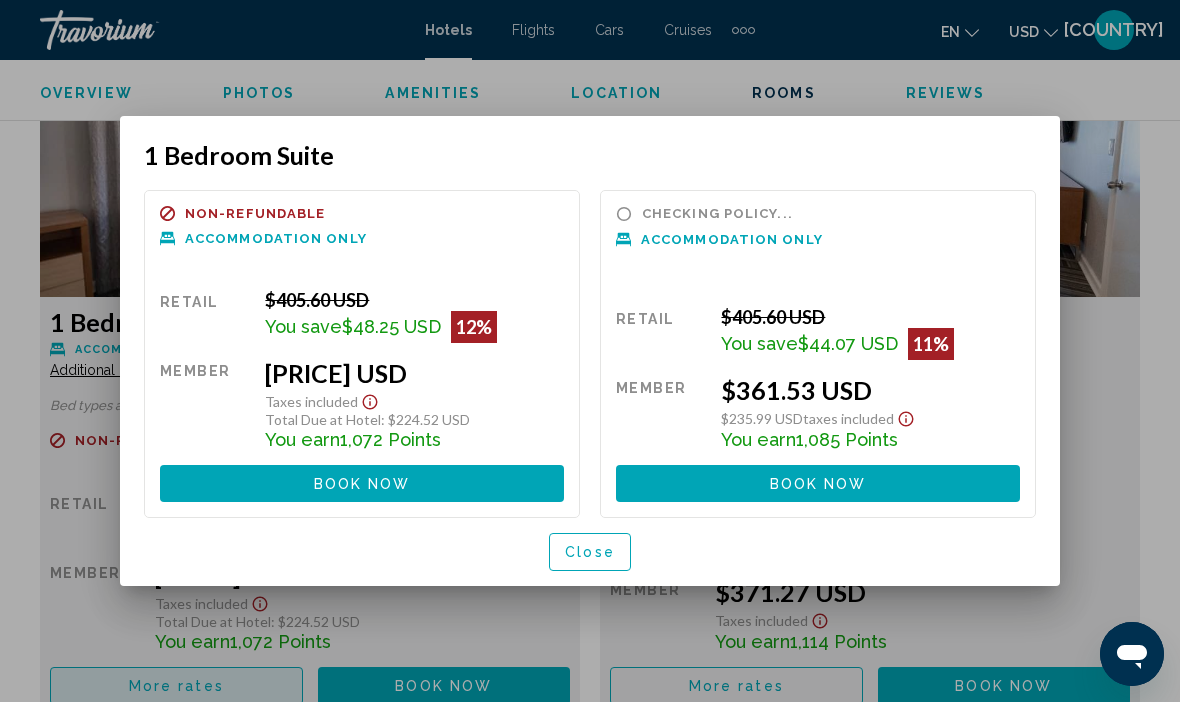 scroll, scrollTop: 0, scrollLeft: 0, axis: both 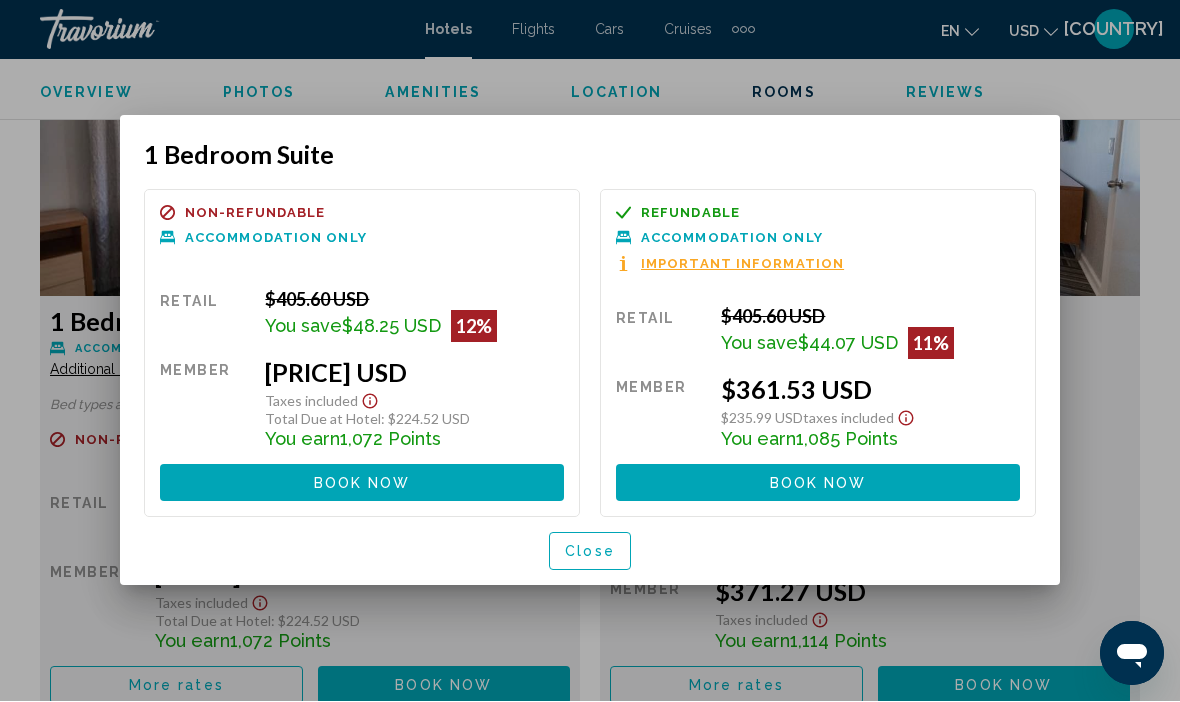 click on "Important Information" at bounding box center (742, 264) 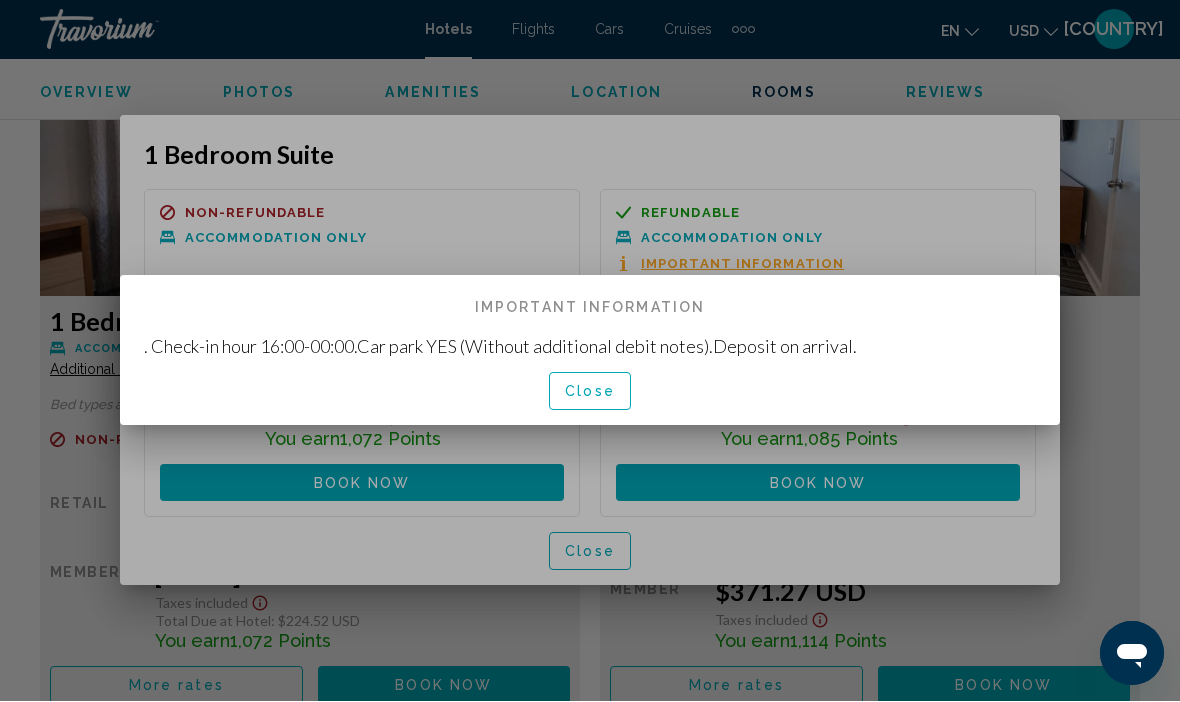 click on "Close" at bounding box center (590, 393) 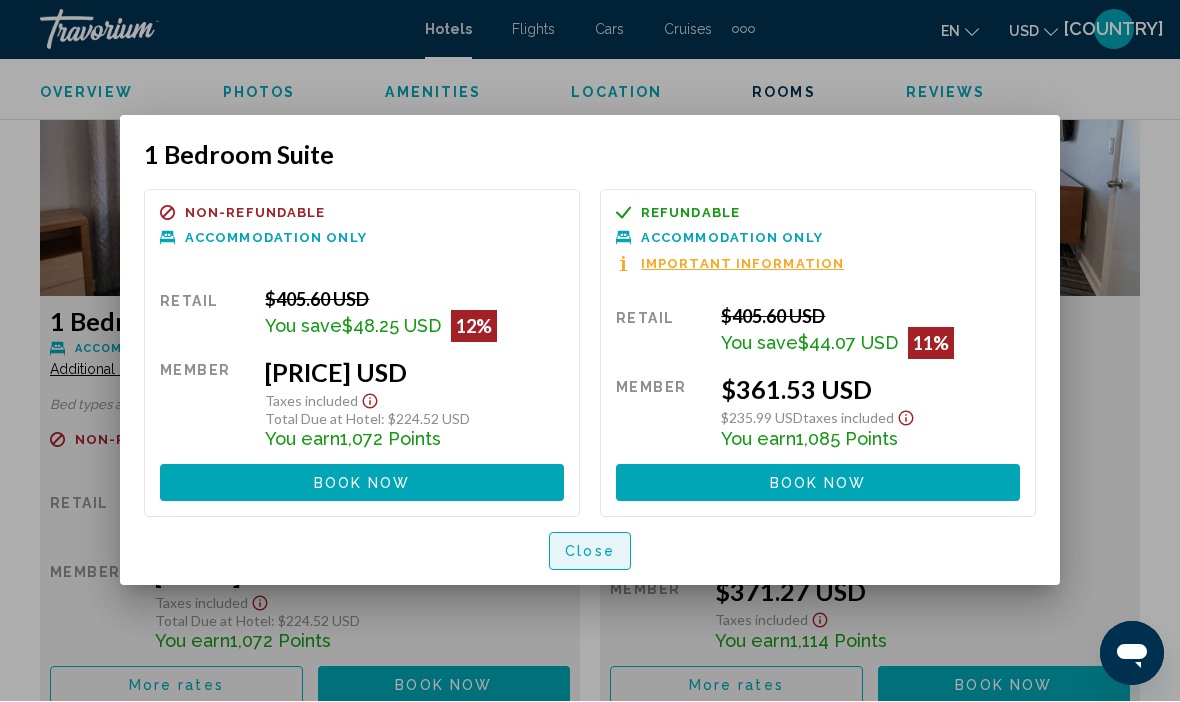 click on "Close" at bounding box center [590, 553] 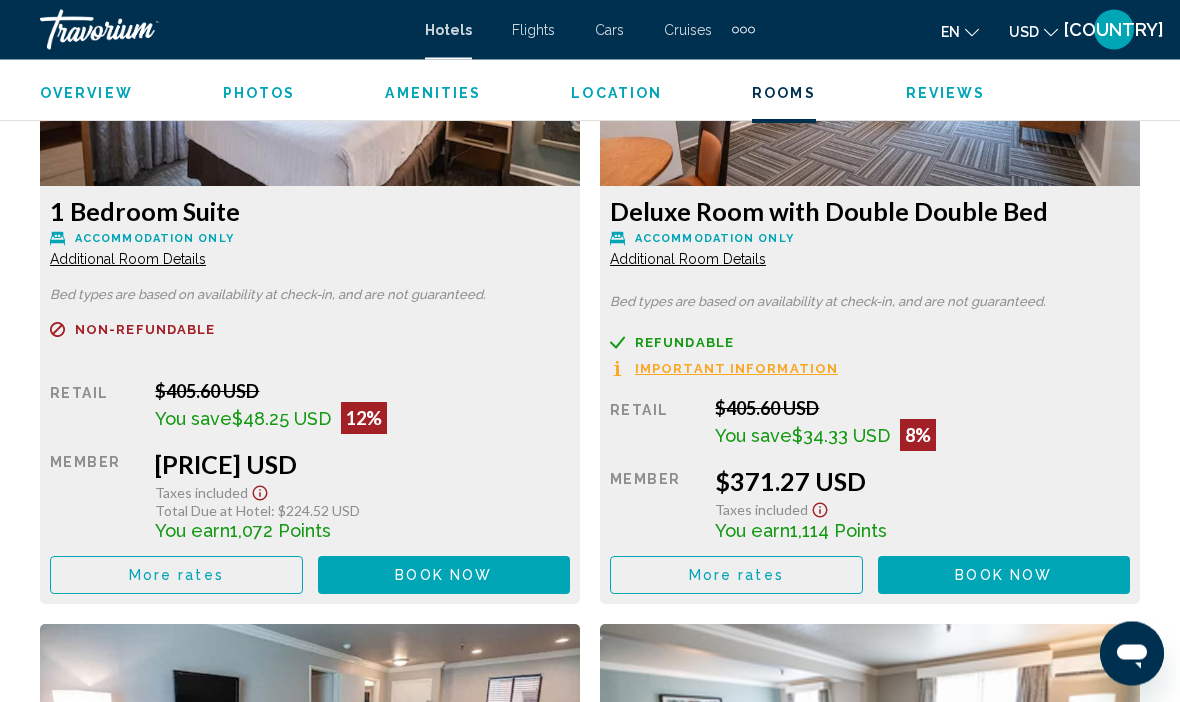 scroll, scrollTop: 3931, scrollLeft: 0, axis: vertical 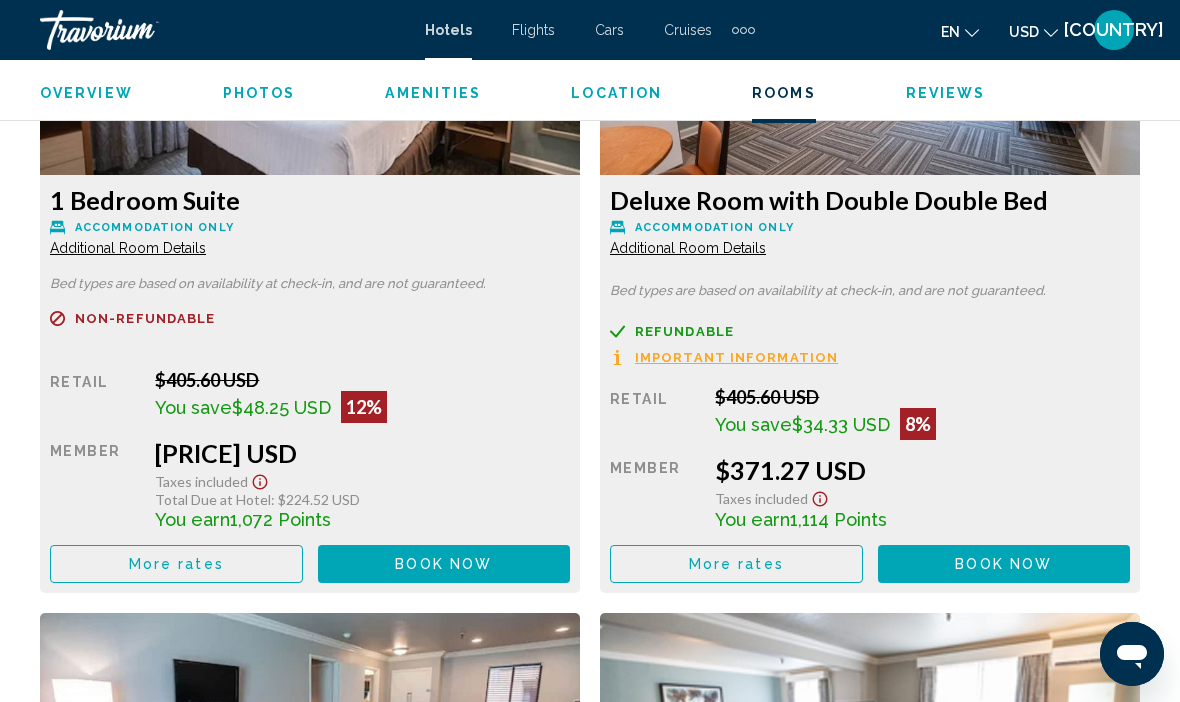 click on "Skip to main content Hotels Flights Cars Cruises Activities Hotels Flights Cars Cruises Activities en
English Español Français Italiano Português русский USD
USD ($) MXN (Mex$) CAD (Can$) GBP (£) EUR (€) AUD (A$) NZD (NZ$) CNY (CN¥) GB Login
[CITY], [STATE], [COUNTRY] [HOTEL NAME]
[NUMBER] Address [NUMBER] [STREET], [CITY] [STATE] [POSTAL CODE], [COUNTRY] Overview
Photos
Amenities
Location
Rooms
Reviews
Check Availability Check Availability Overview Type Hotel Address [NUMBER] [STREET], [CITY] [STATE] [POSTAL CODE], [COUNTRY] Description  Full Description  Short Description  Location Description  Policy Description  What To Expect Description  Amenity Description  Important Note +" at bounding box center (590, -3580) 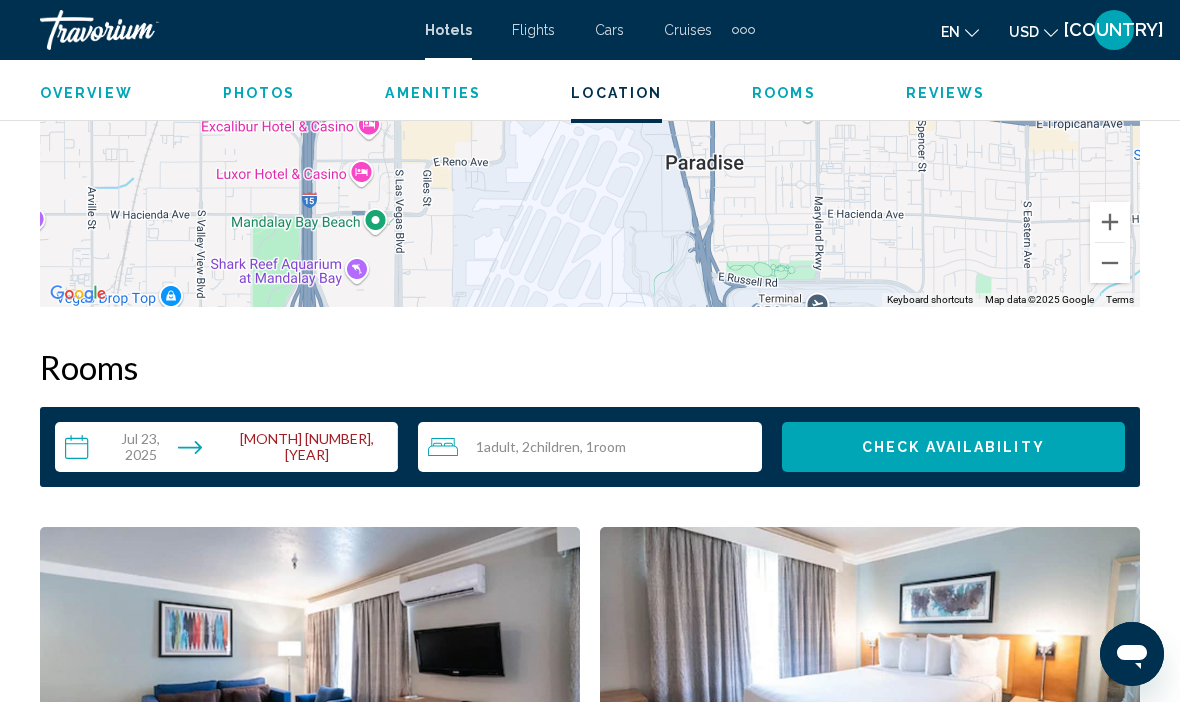 scroll, scrollTop: 2654, scrollLeft: 0, axis: vertical 